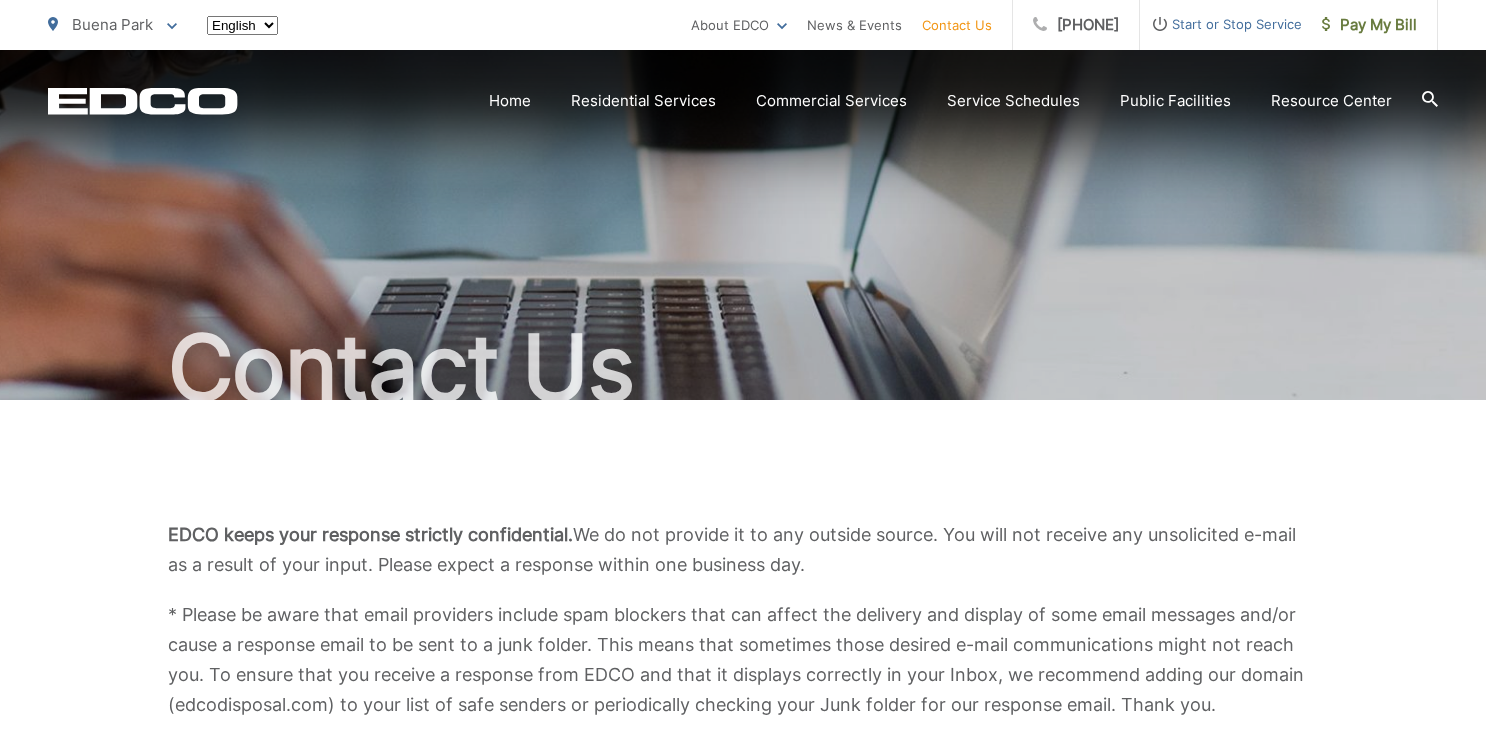 scroll, scrollTop: 0, scrollLeft: 0, axis: both 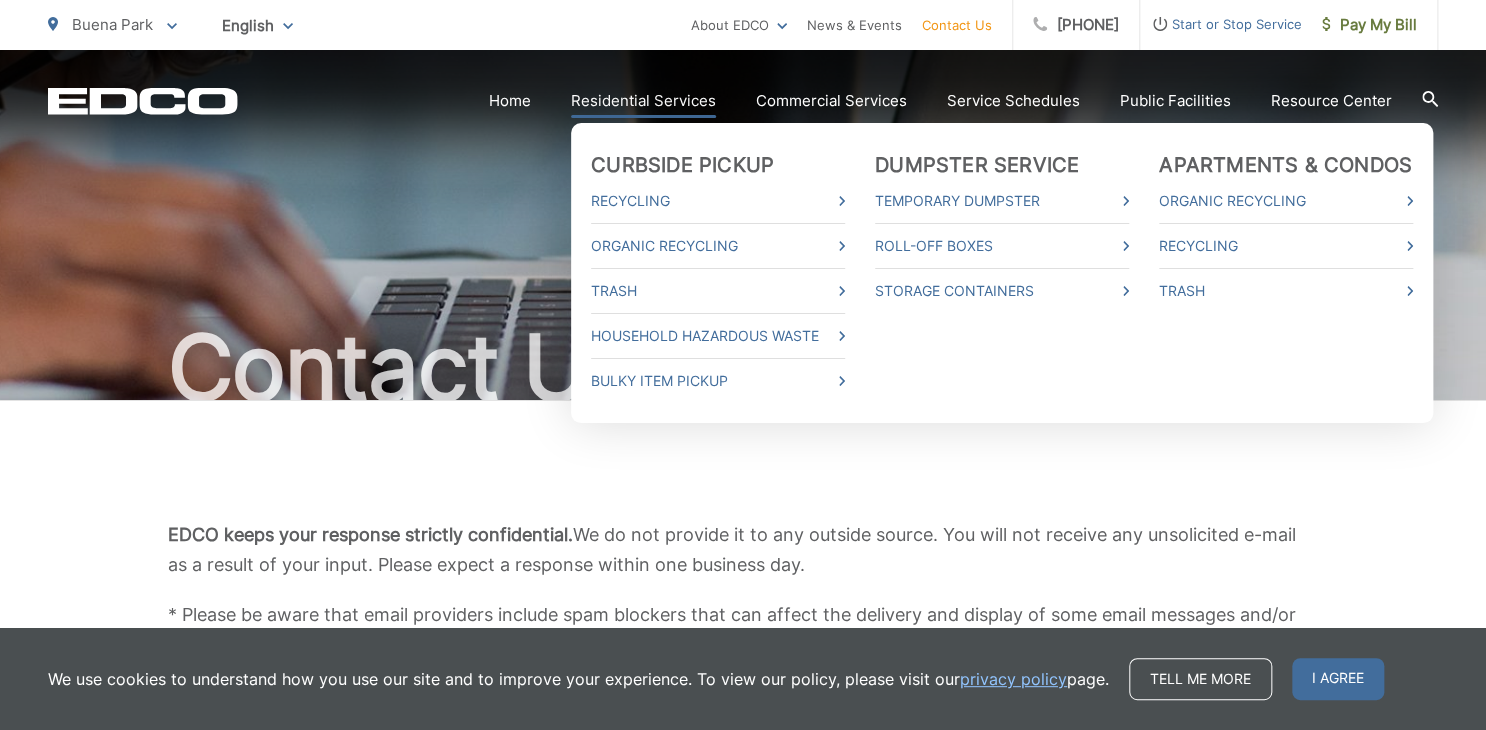 click on "Residential Services" at bounding box center [643, 101] 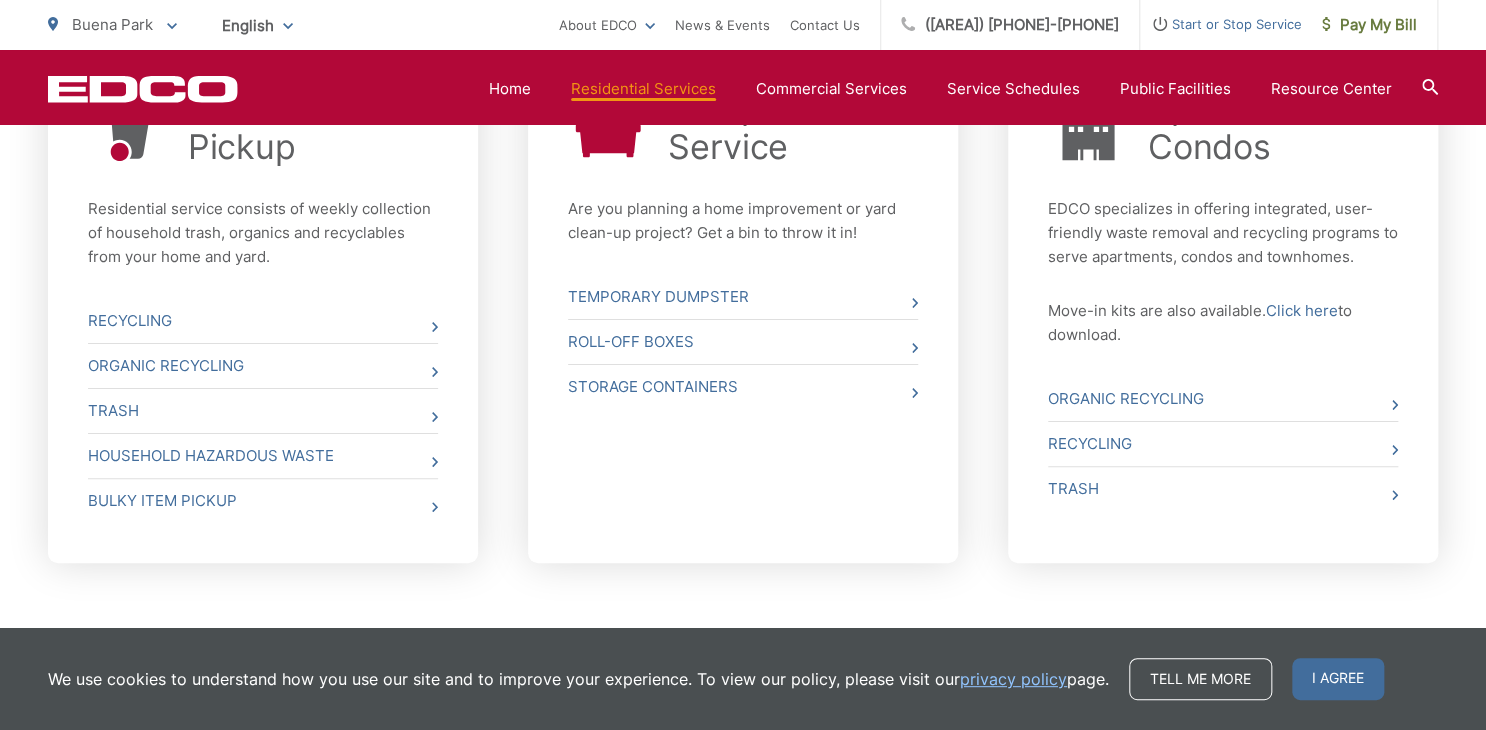 scroll, scrollTop: 940, scrollLeft: 0, axis: vertical 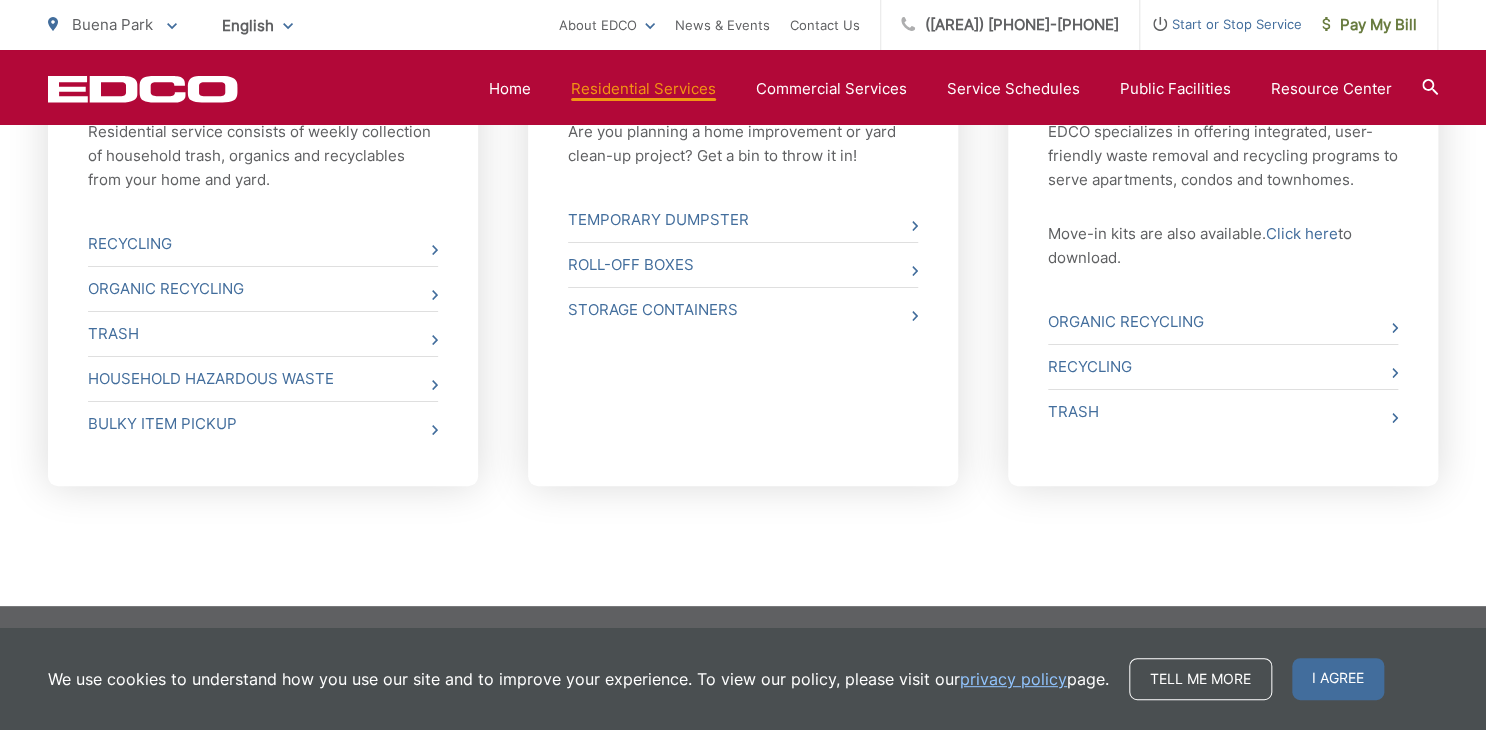 click on "Curbside Pickup
Residential service consists of weekly collection of household trash, organics and recyclables from your home and yard.
Recycling
Organic Recycling
Trash
Household Hazardous Waste
Bulky Item Pickup
Dumpster Service
Are you planning a home improvement or yard clean-up project? Get a bin to throw it in!
Temporary Dumpster
Roll-Off Boxes
Storage Containers" at bounding box center [743, 283] 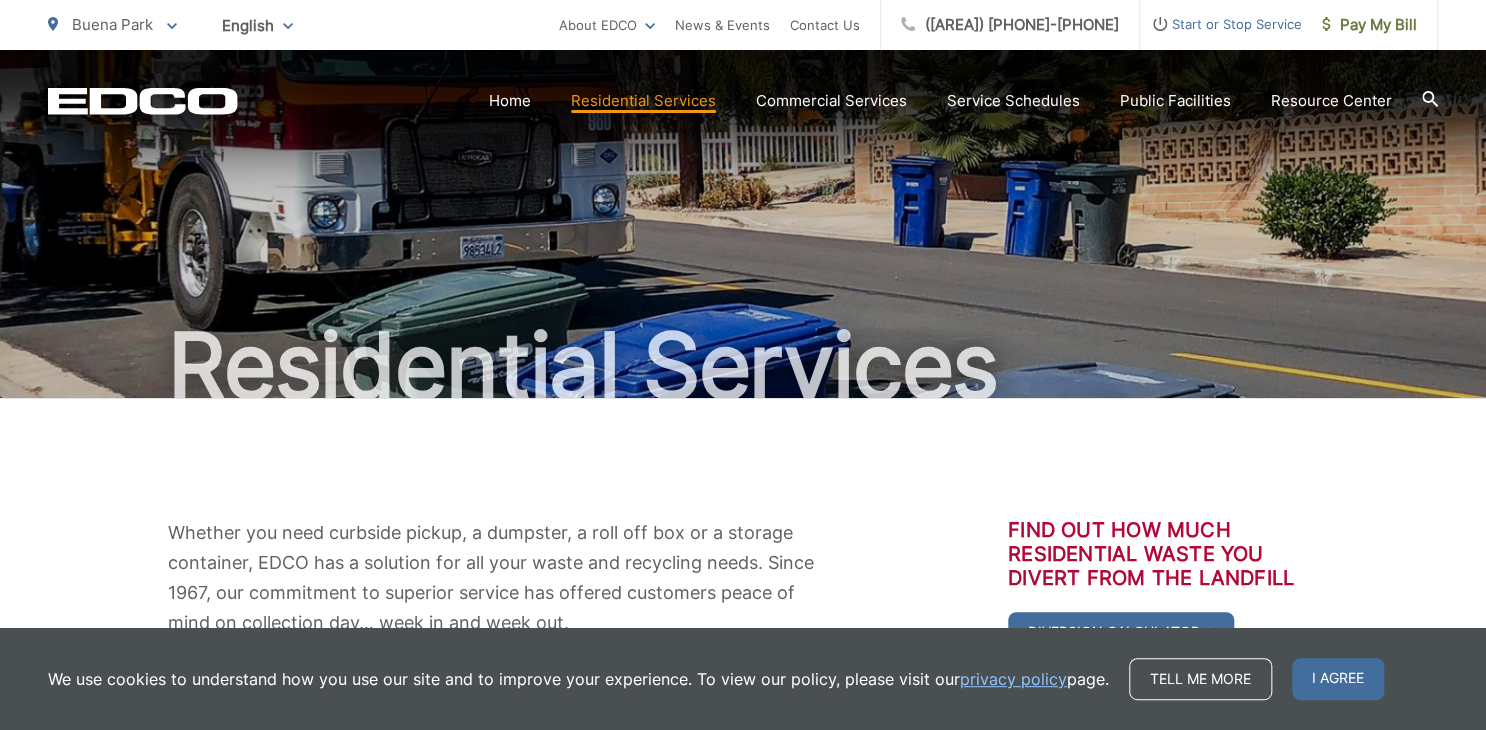 scroll, scrollTop: 0, scrollLeft: 0, axis: both 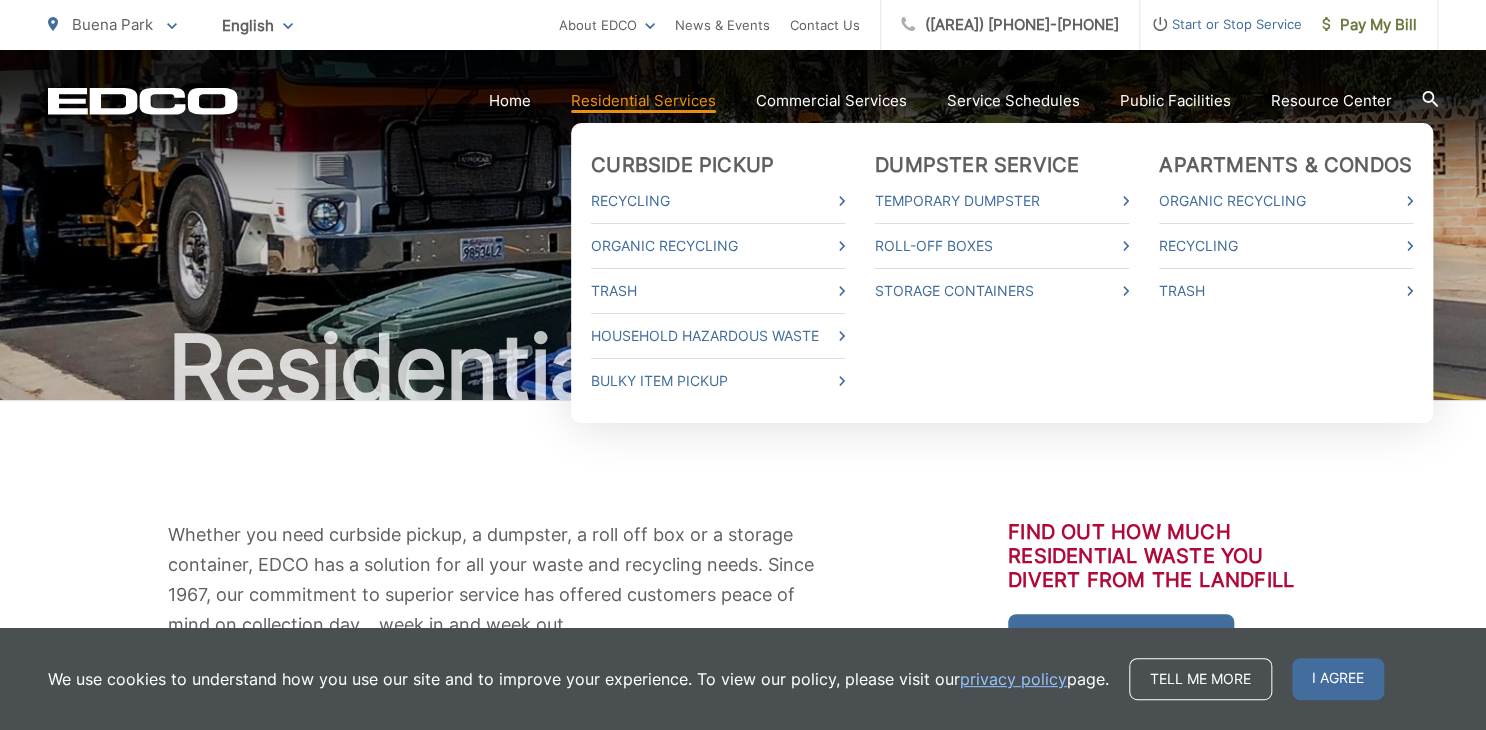 click on "Residential Services" at bounding box center [643, 101] 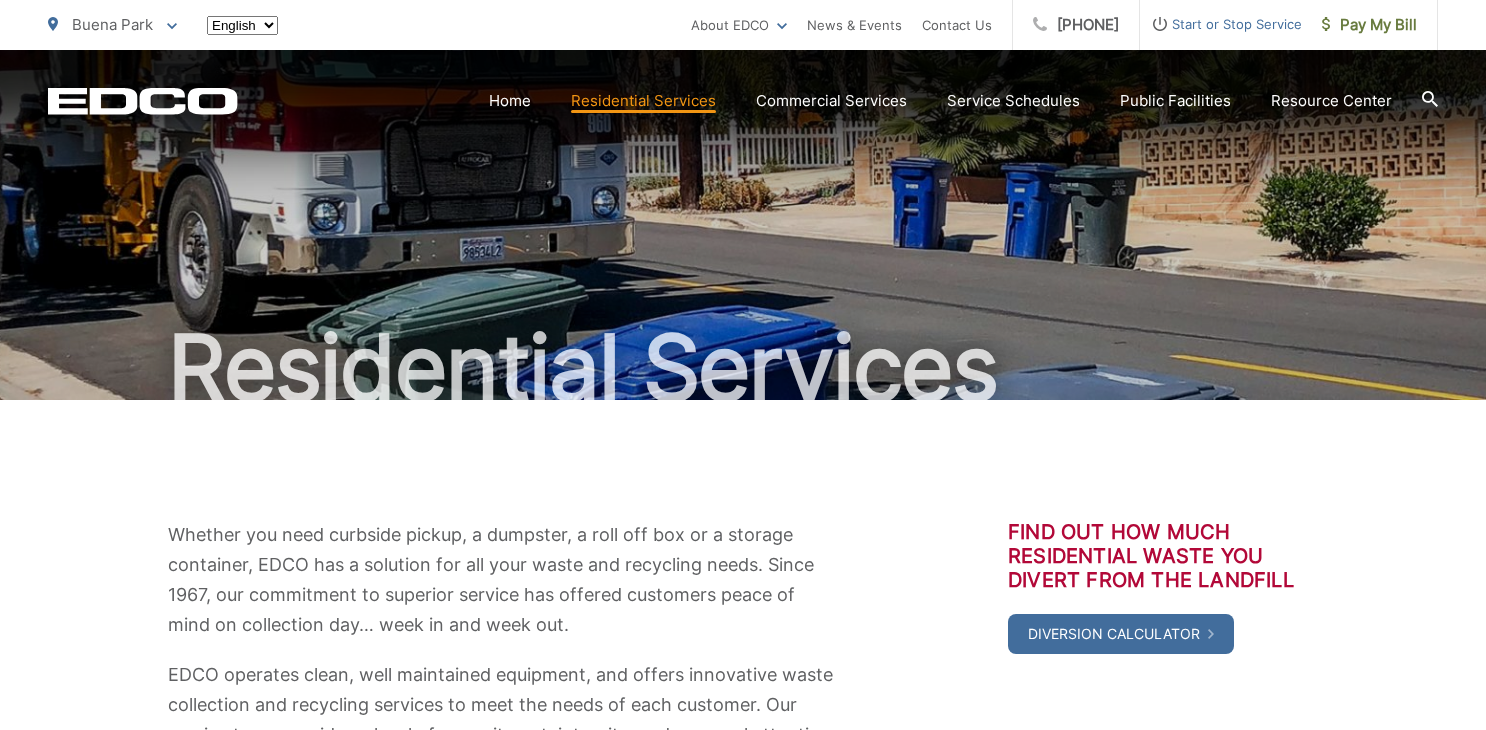 scroll, scrollTop: 0, scrollLeft: 0, axis: both 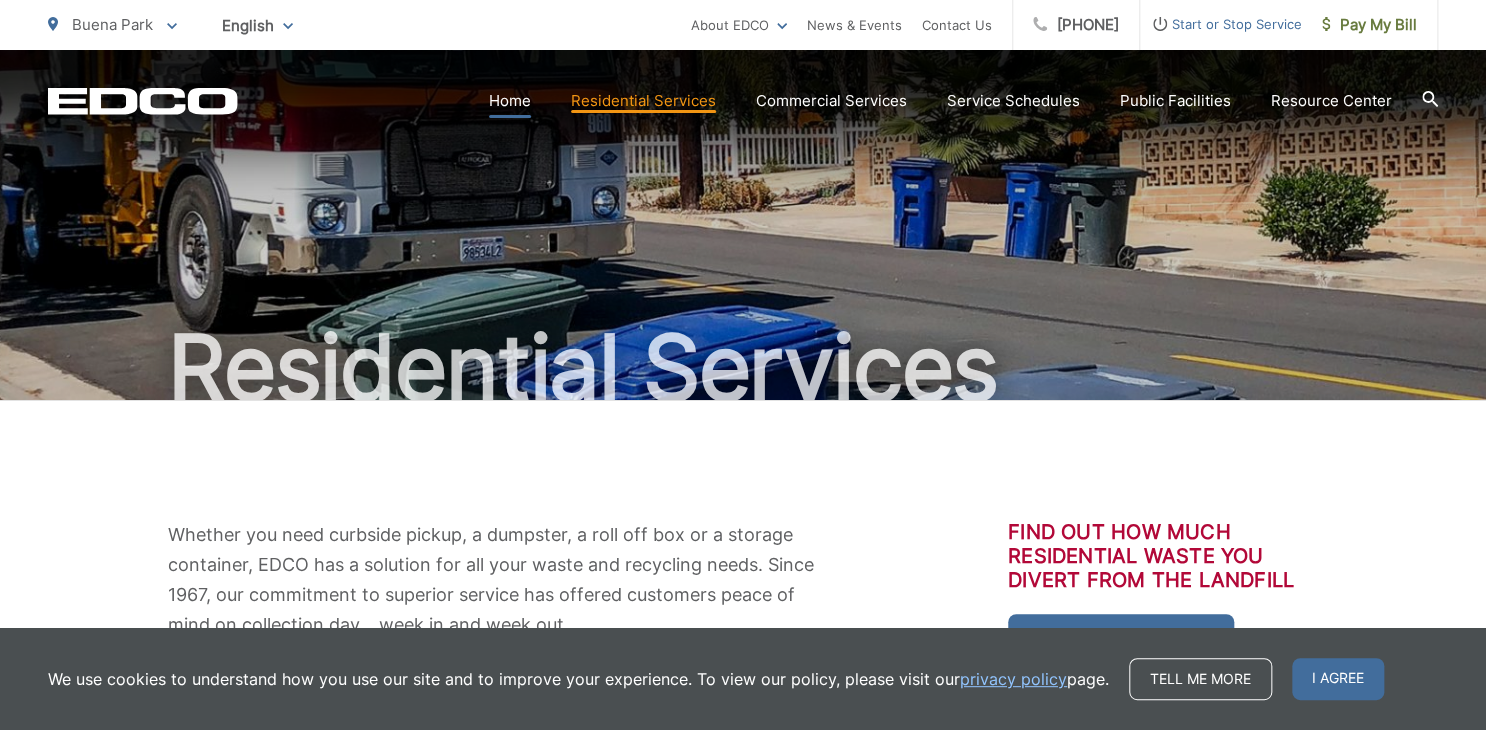 click on "Home" at bounding box center (510, 101) 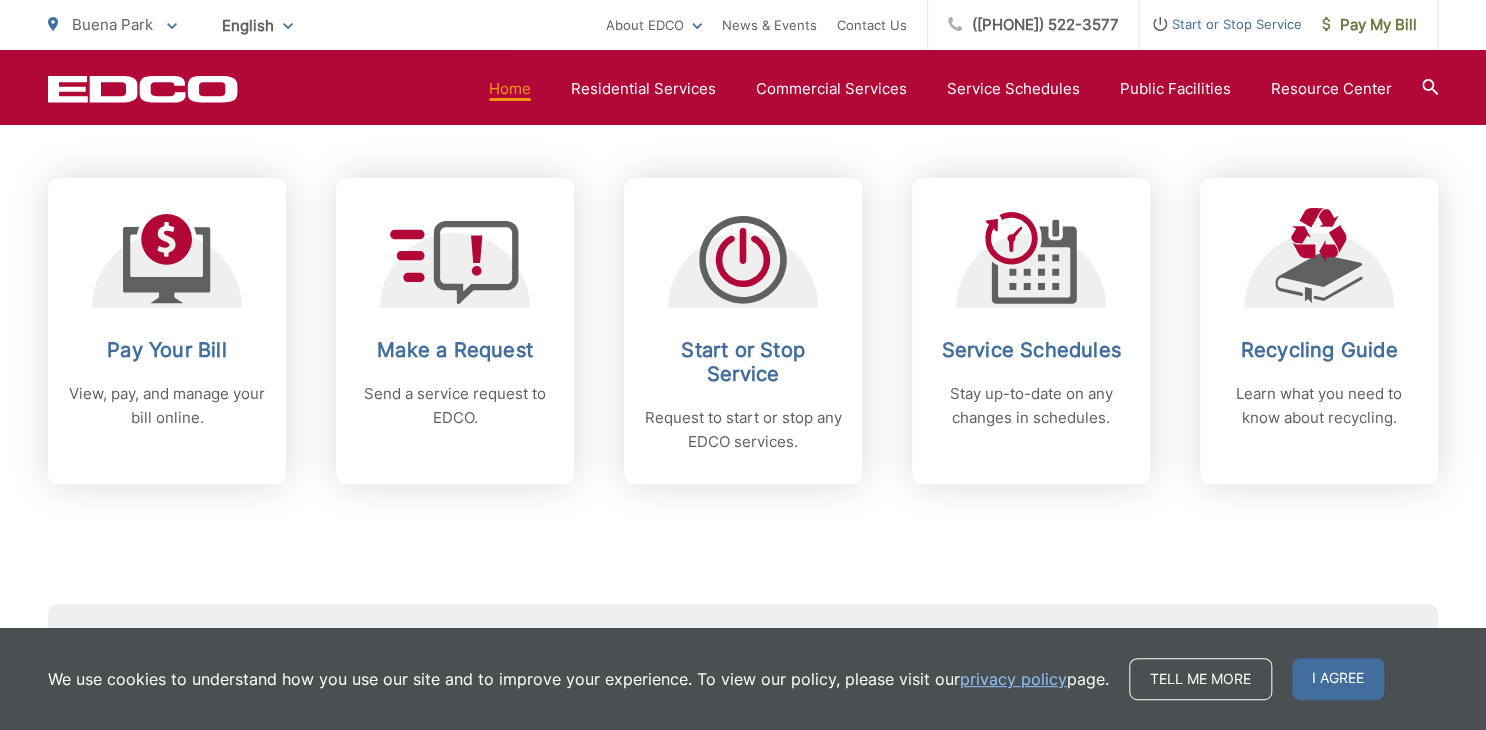 scroll, scrollTop: 816, scrollLeft: 0, axis: vertical 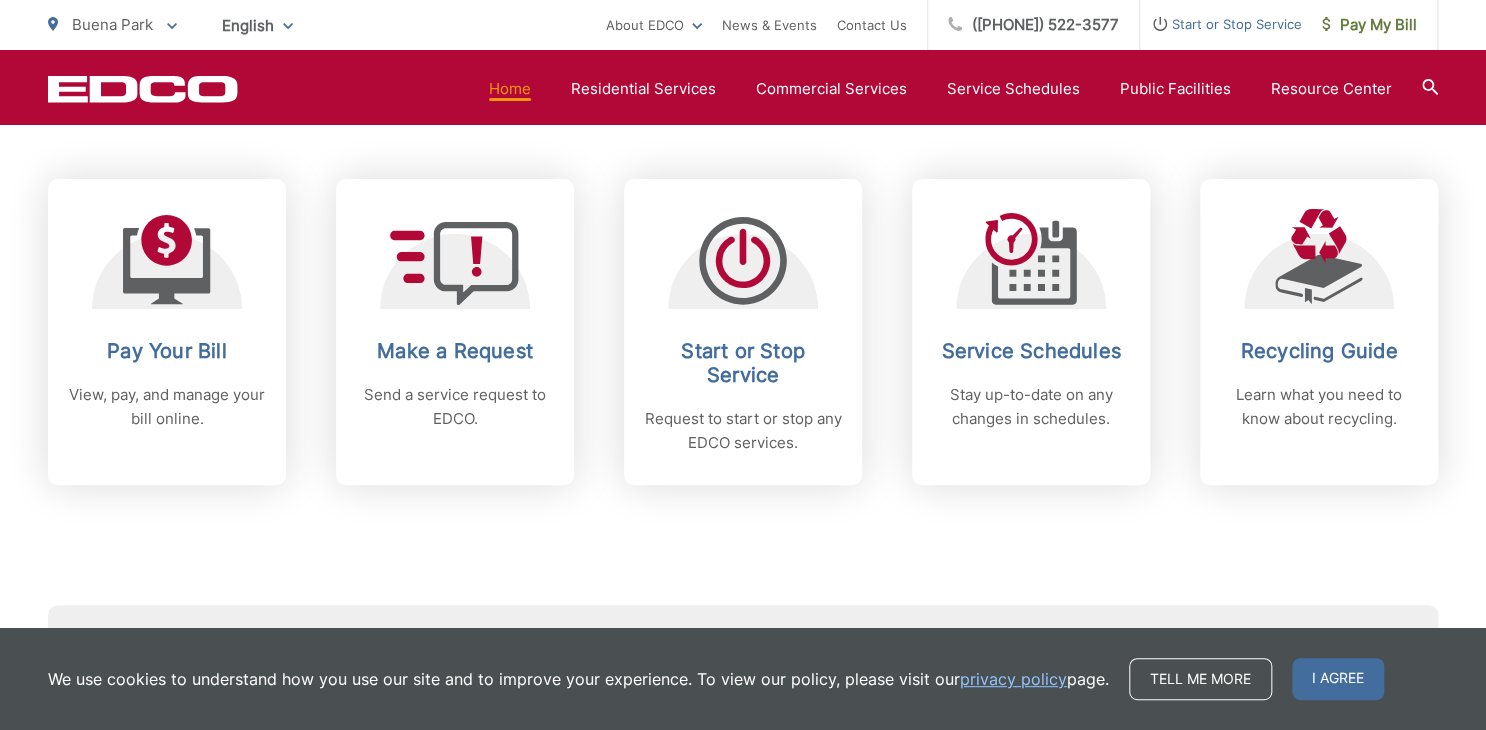 click on "Start or Stop Service" at bounding box center (1221, 24) 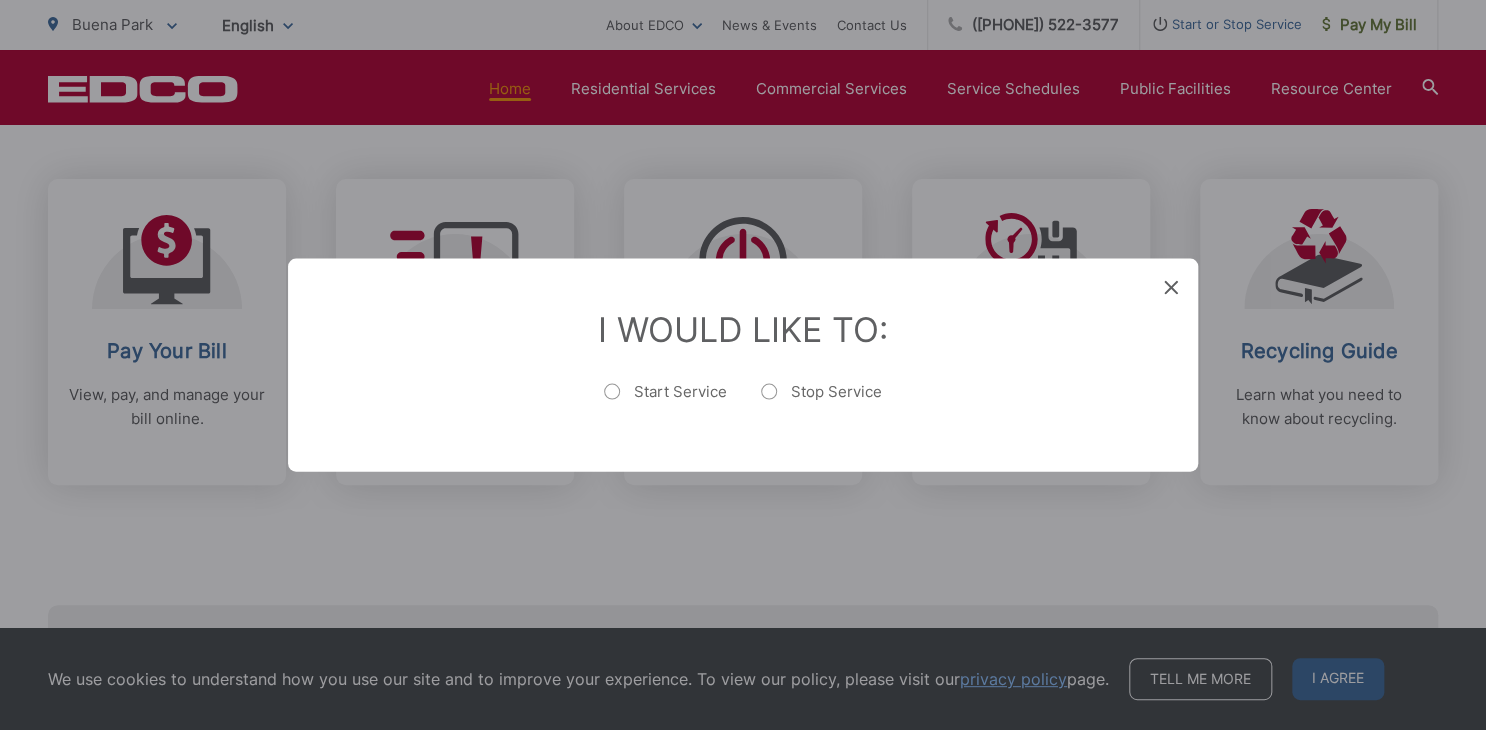 click on "Start Service" at bounding box center [665, 402] 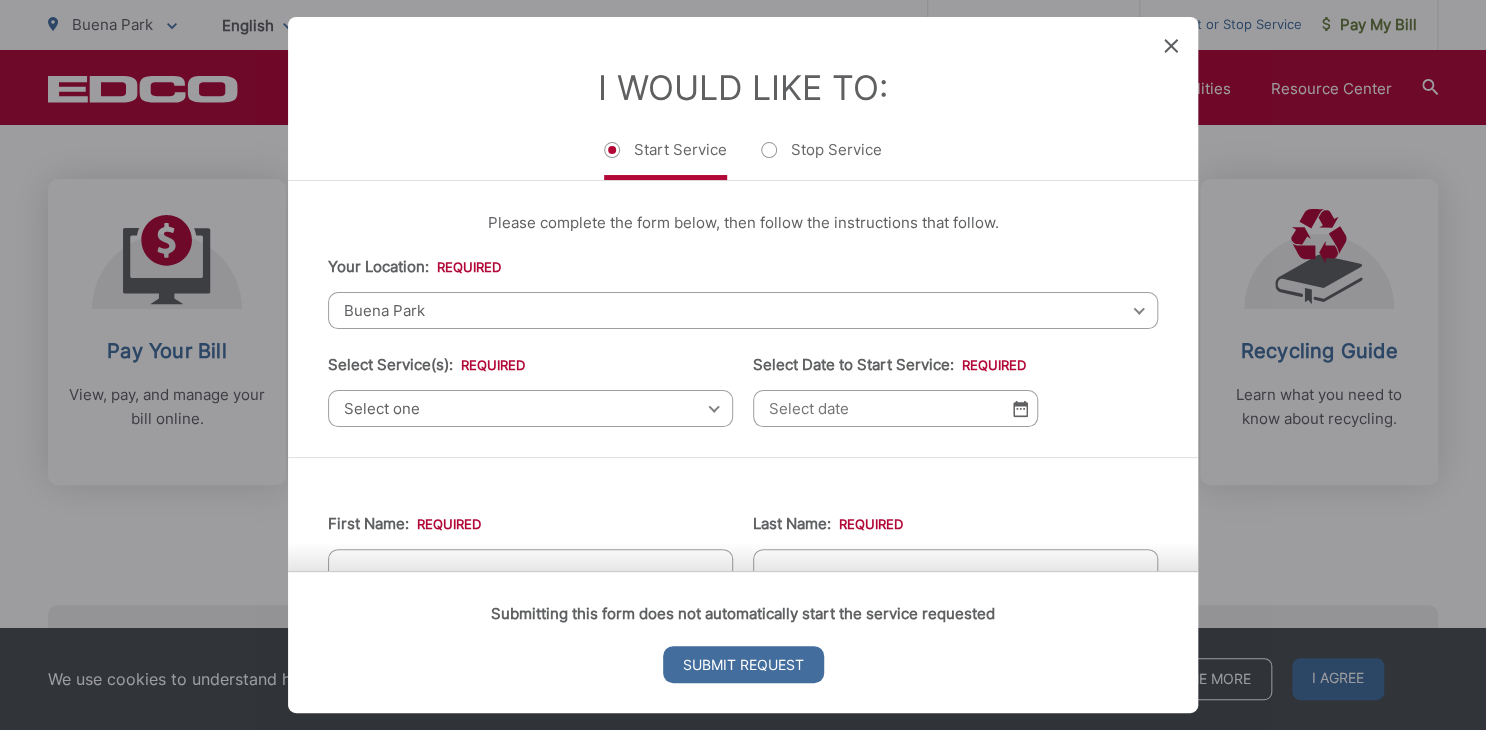 click at bounding box center [1020, 408] 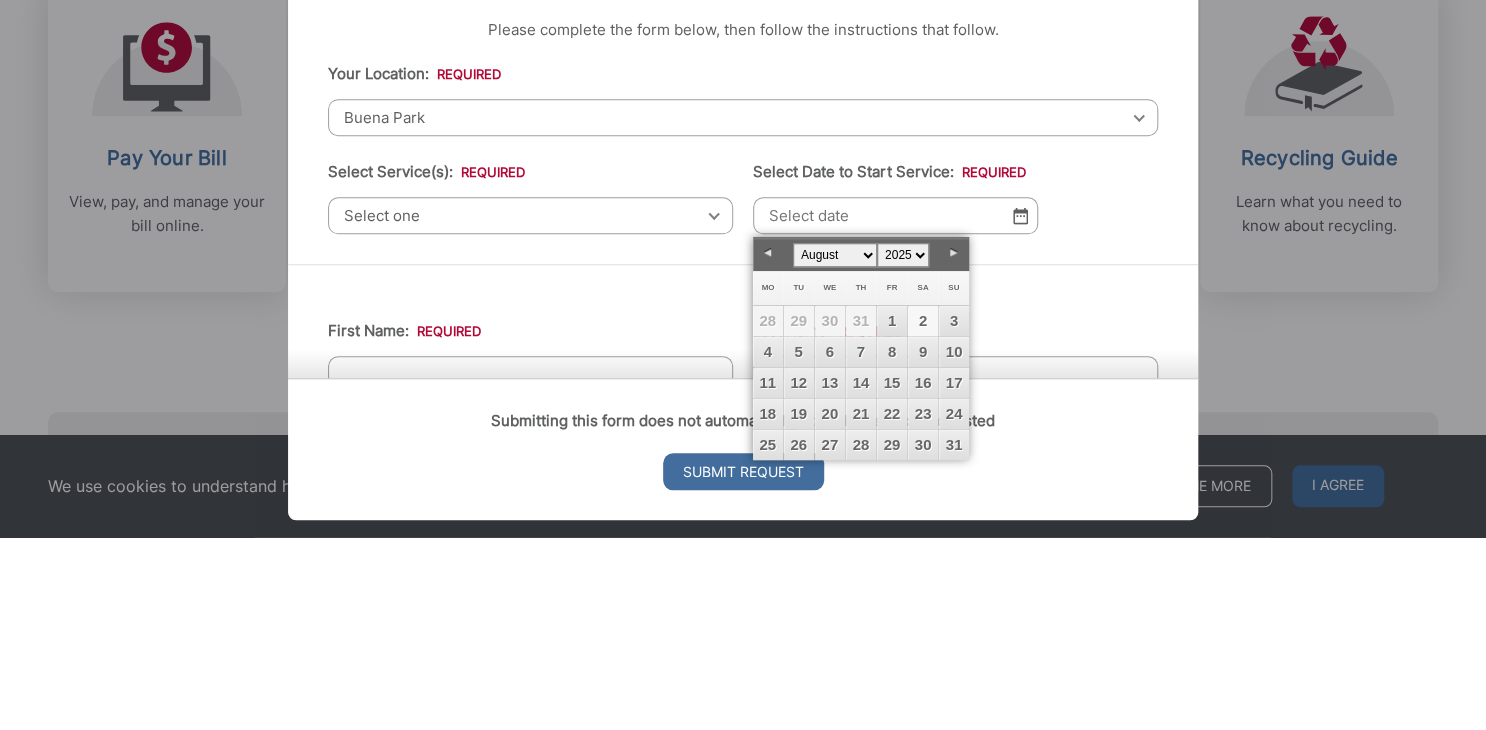 scroll, scrollTop: 816, scrollLeft: 0, axis: vertical 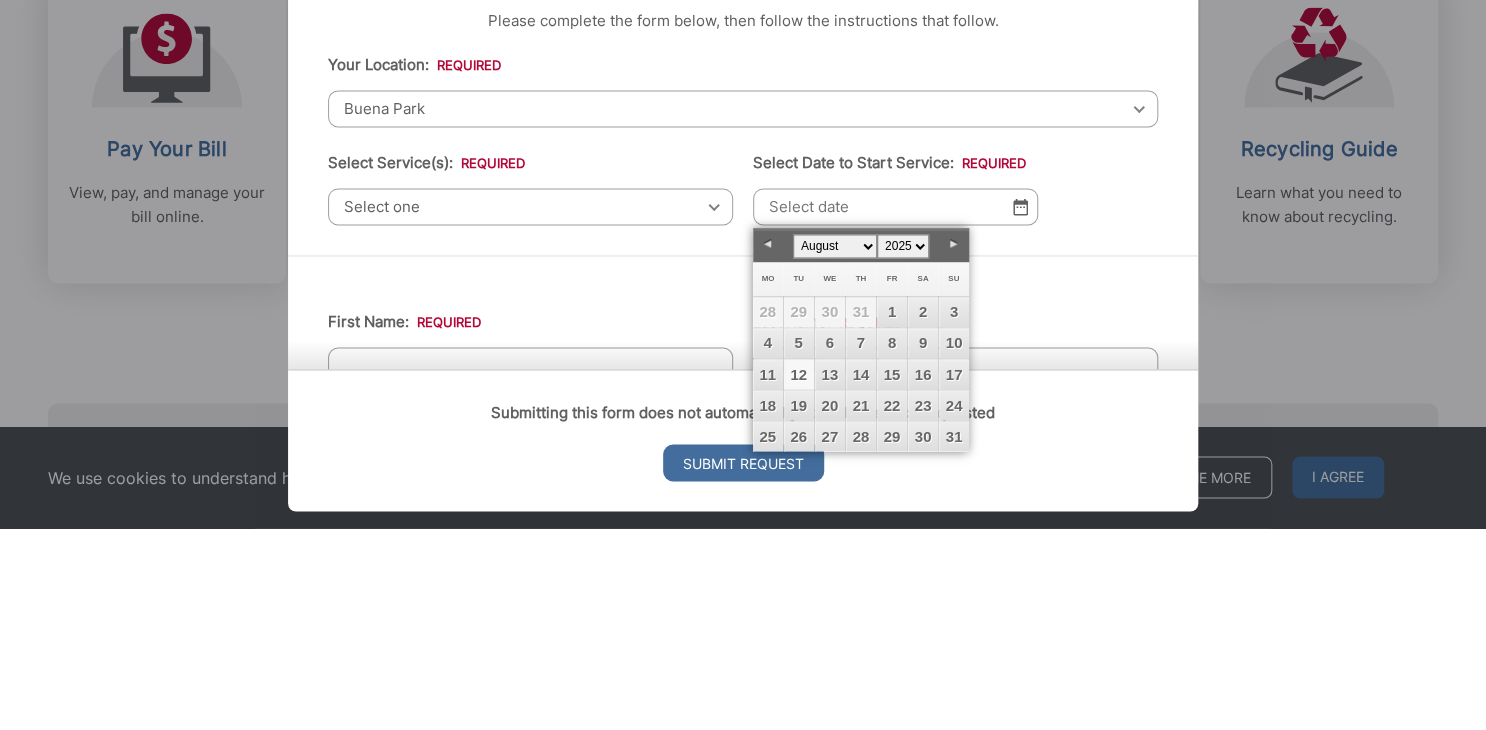 click on "Home
Back
Home
Residential Services
Overview
Curbside Pickup
Recycling
Organic Recycling
Trash
Household Hazardous Waste
Bulky Item Pickup
Dumpster Service
Temporary Dumpster
Roll-Off Boxes
Storage Containers
Apartments & Condos
Organic Recycling
Recycling
Trash
Commercial Services
Overview
Commercial Services
Recycling
Organic Recycling
Trash
Roll-Off Boxes
Forklift Maintenance
Construction & Demolition
Dumpsters" at bounding box center (743, -451) 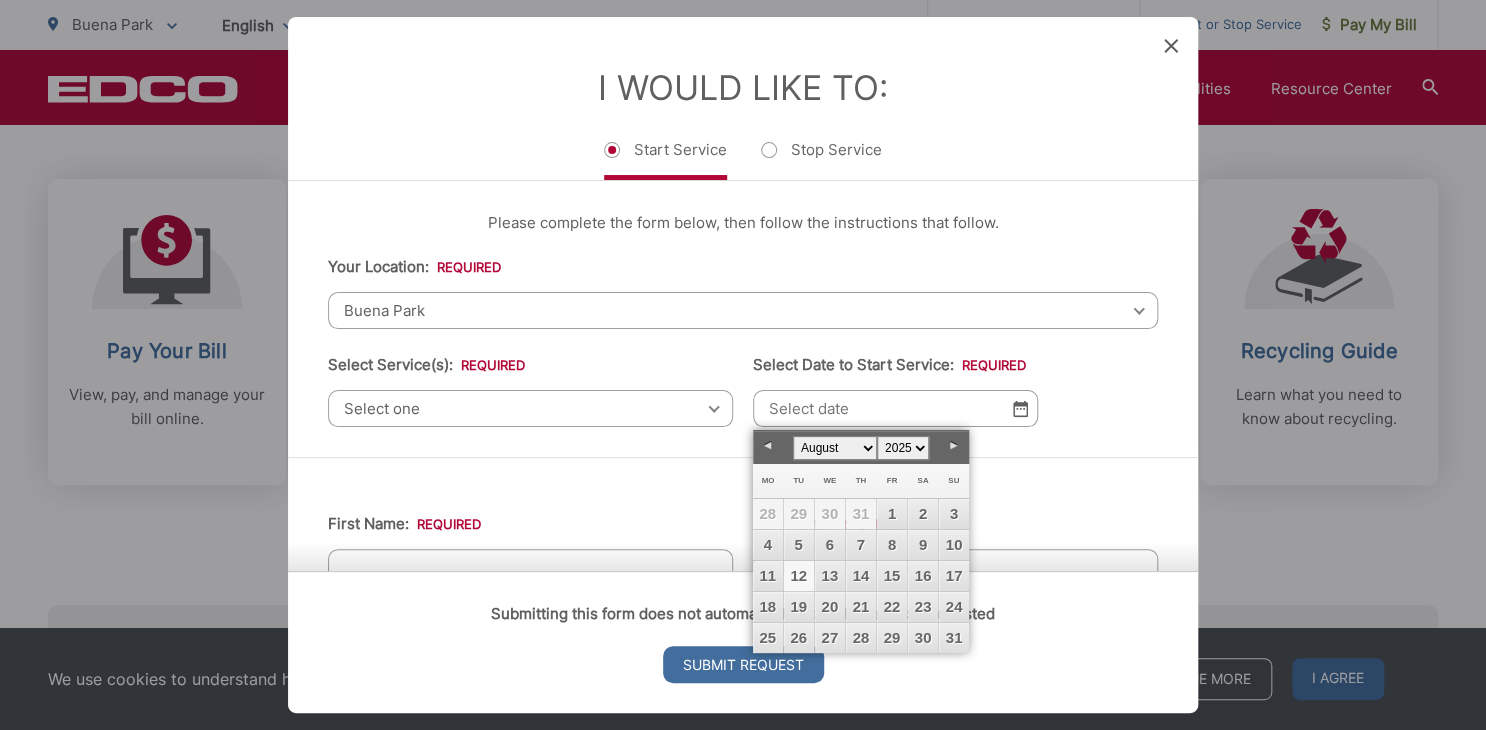 click on "12" at bounding box center (799, 576) 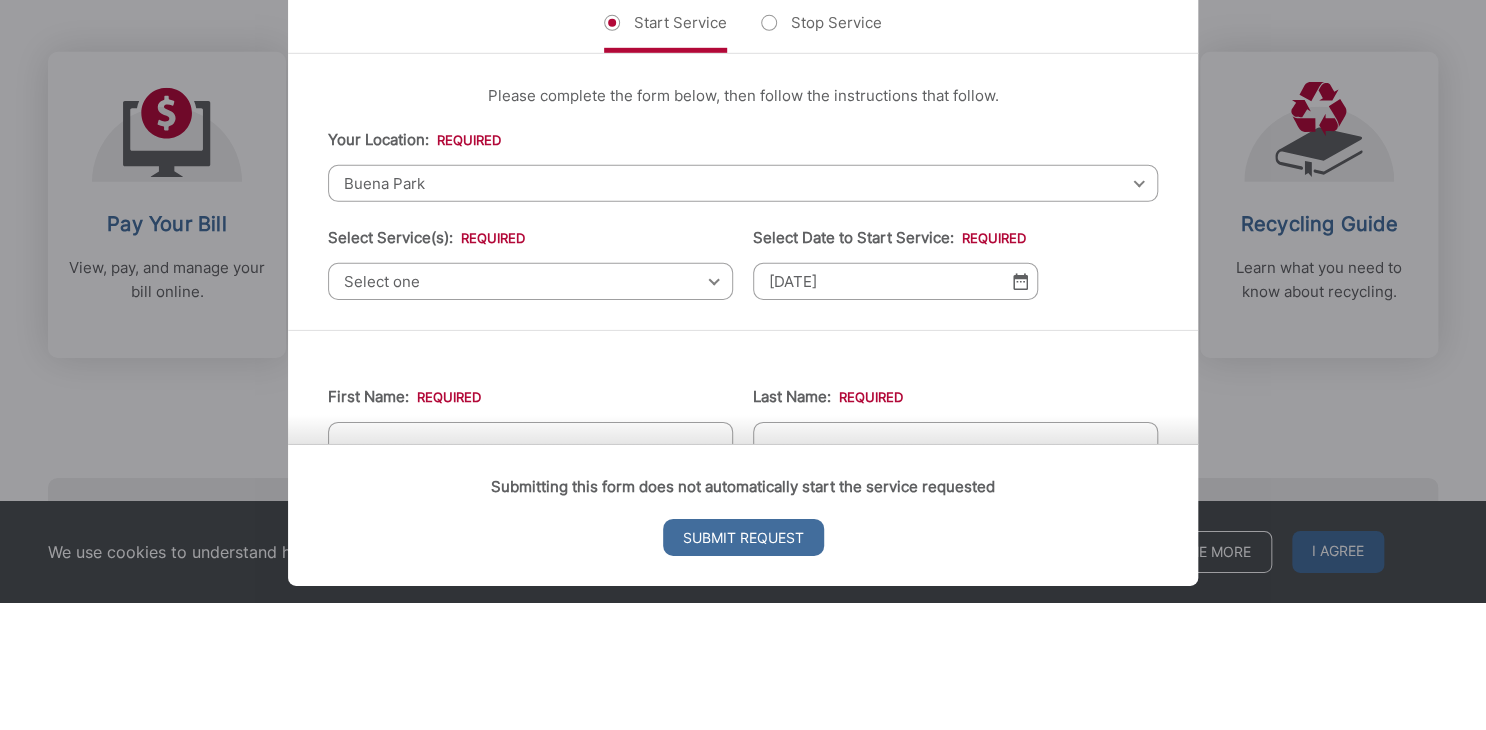 scroll, scrollTop: 816, scrollLeft: 0, axis: vertical 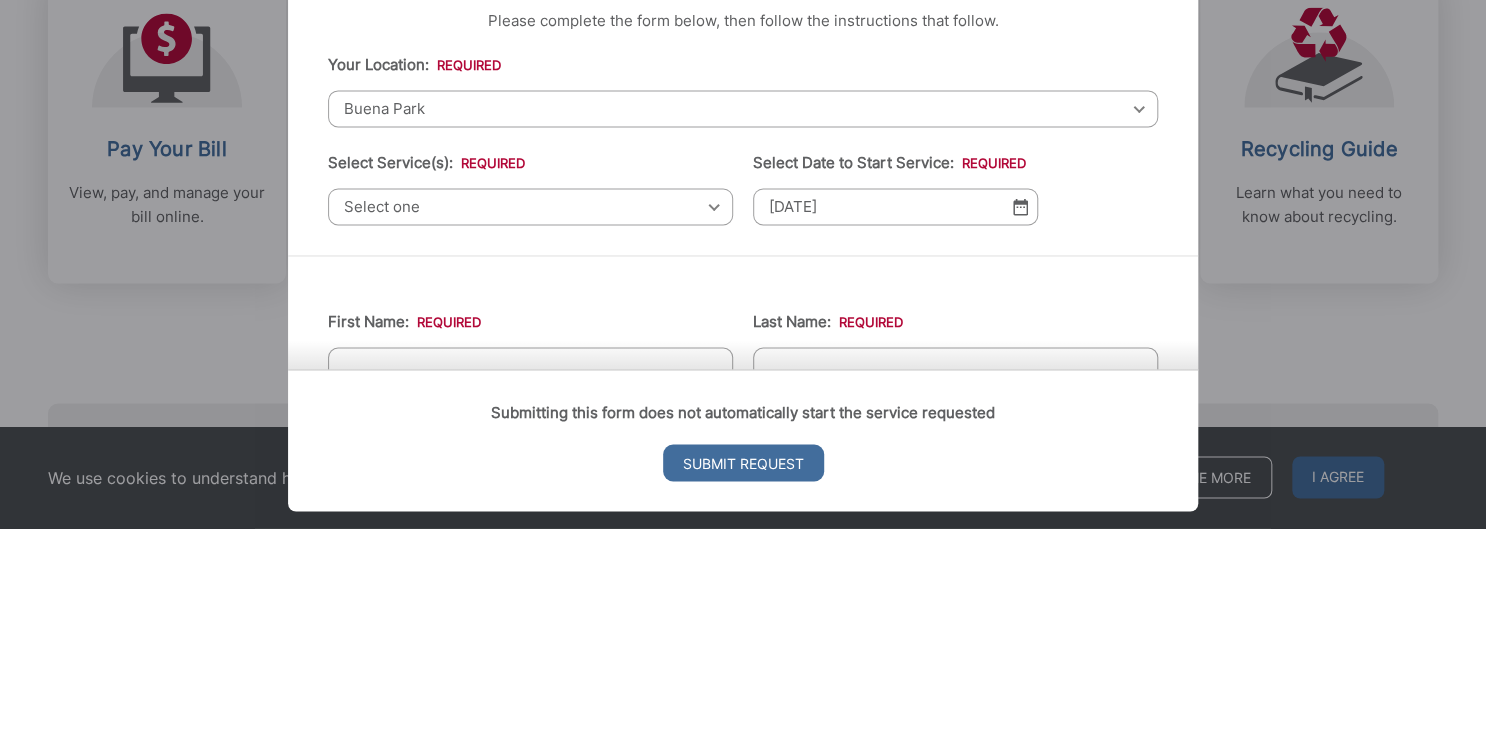 click on "Your Location: * Select your location Alpine Bonita Bonsall Borrego Springs Boulevard Buena Park Campo Coronado Corporate Del Mar Descanso Dulzura City of El Cajon El Cajon County El Segundo Encinitas Escondido Escondido County Fallbrook Guatay Imperial Beach Jacumba Jamul Julian La Mesa City La Mesa County La Mirada Pala *" at bounding box center (743, 319) 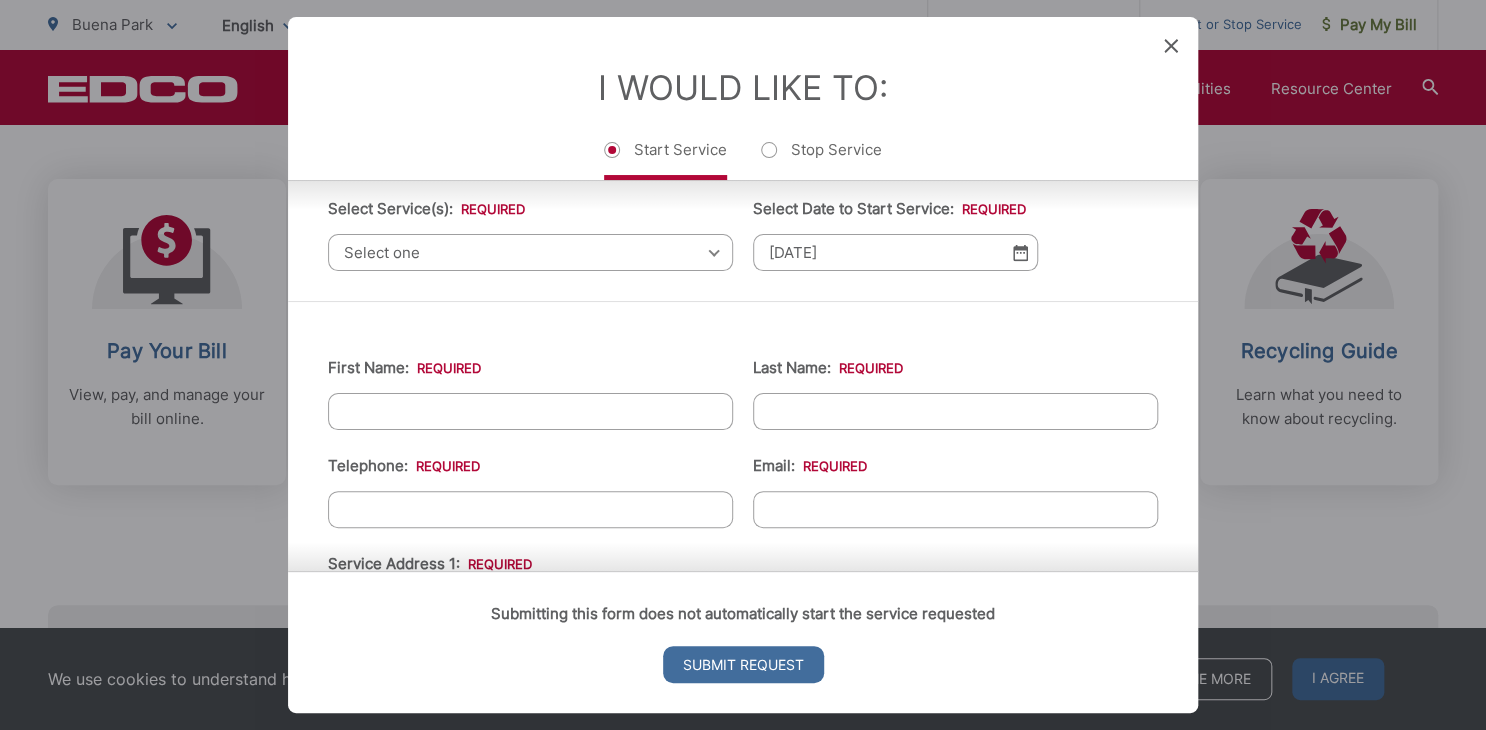 scroll, scrollTop: 160, scrollLeft: 0, axis: vertical 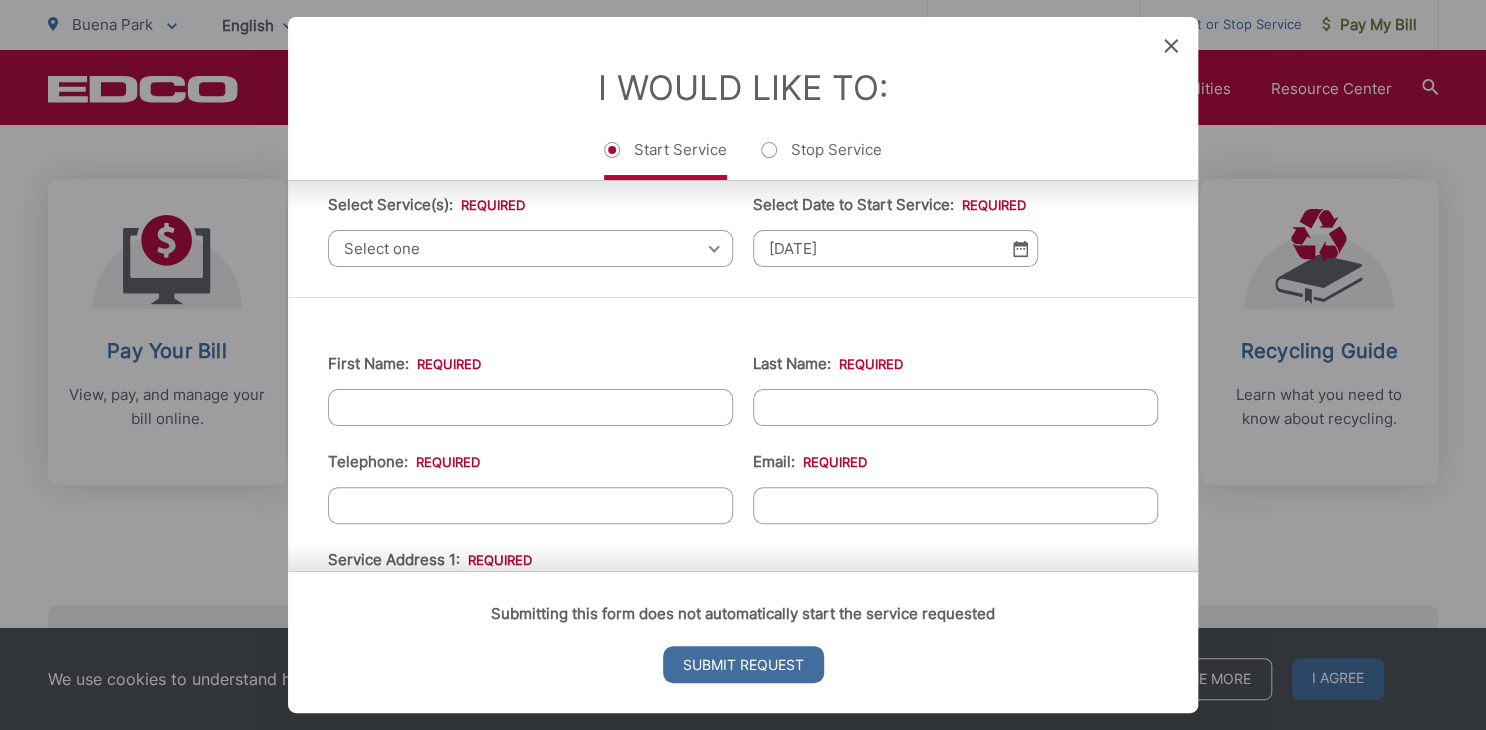 click on "First Name: *" at bounding box center [530, 407] 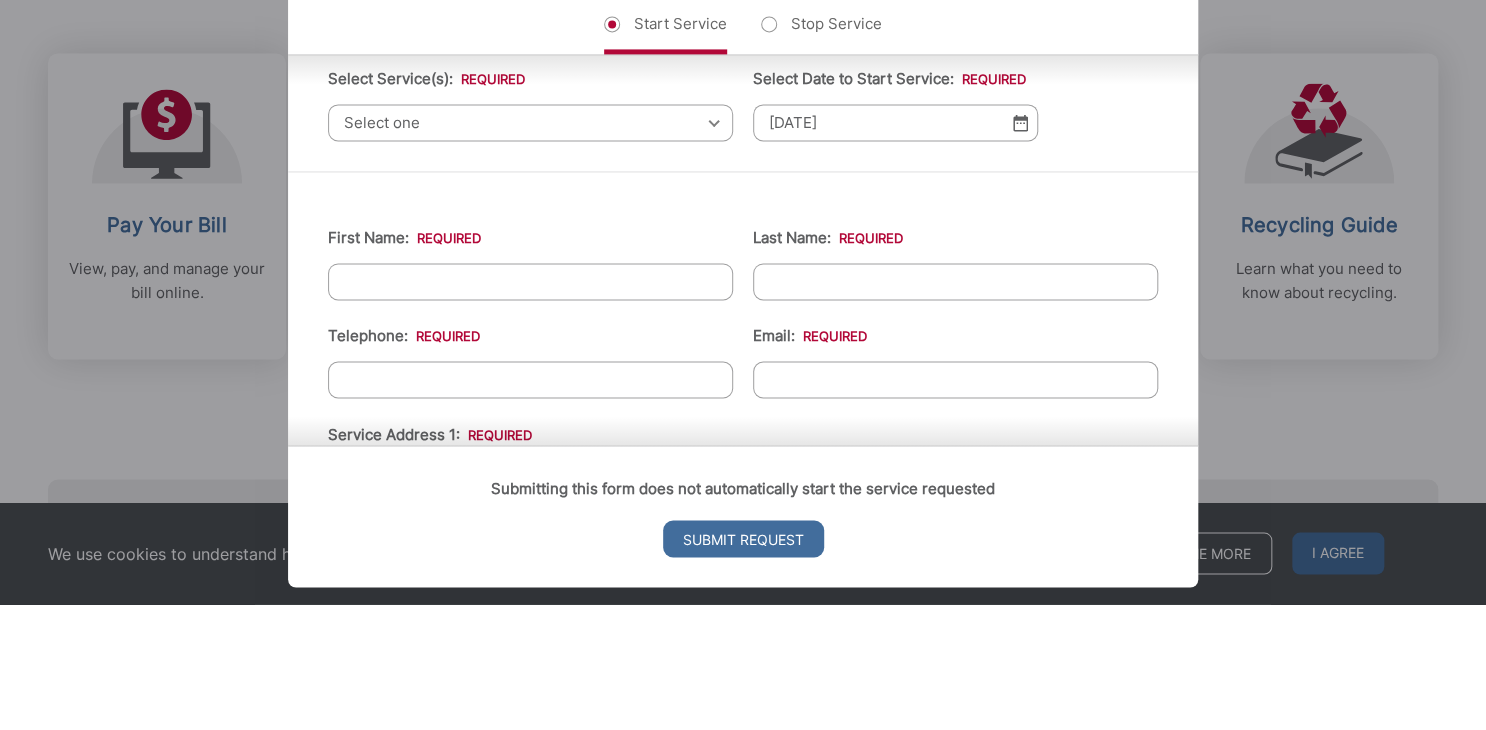 scroll, scrollTop: 816, scrollLeft: 0, axis: vertical 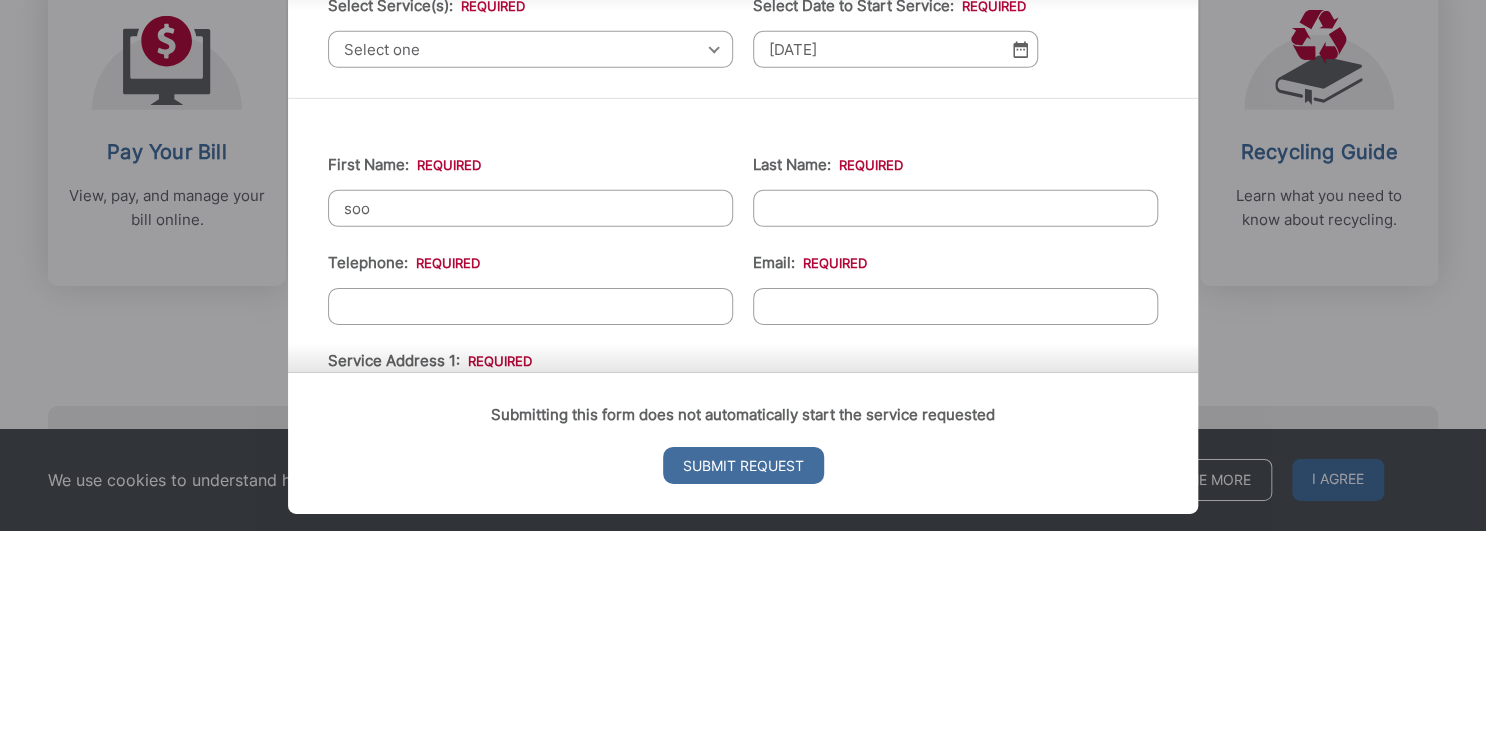 type on "soo" 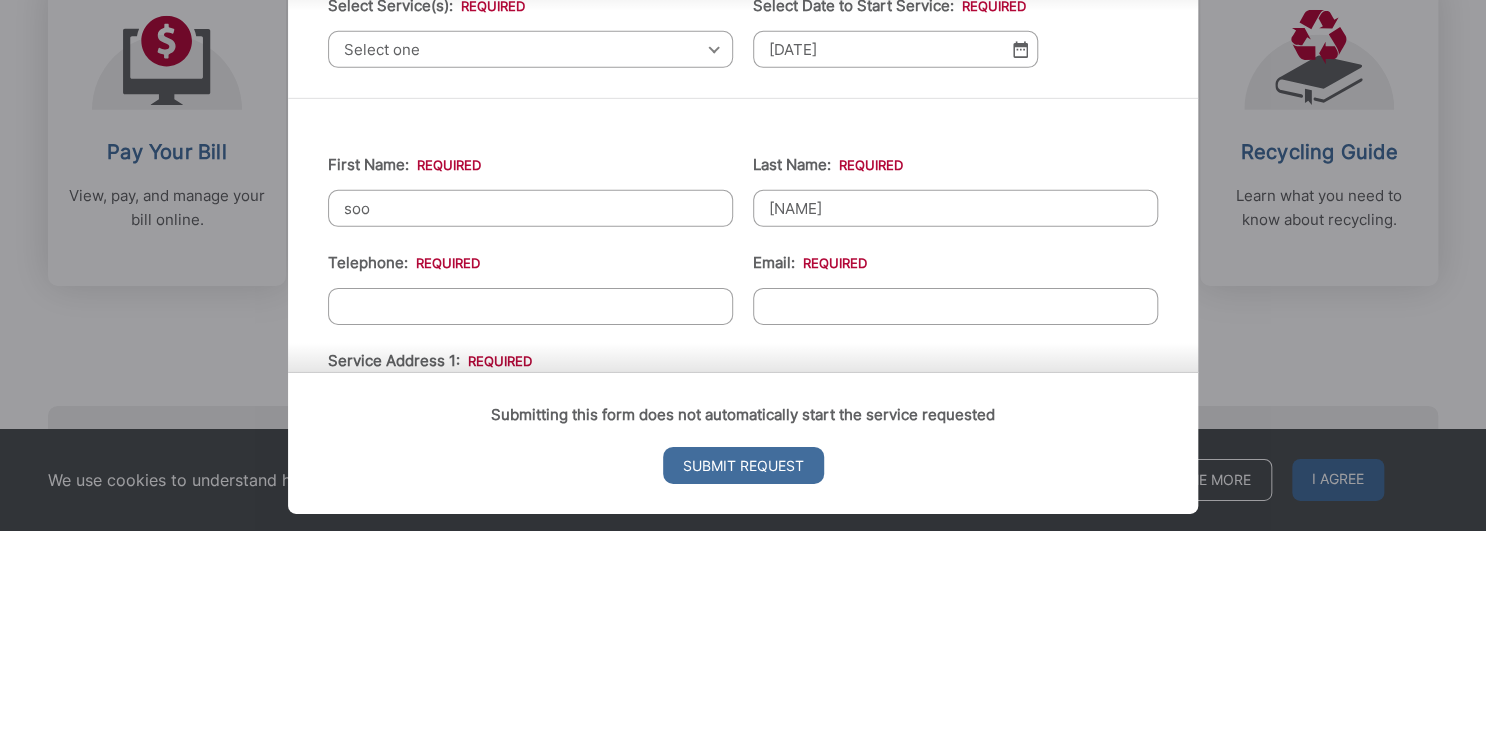 type on "[NAME]" 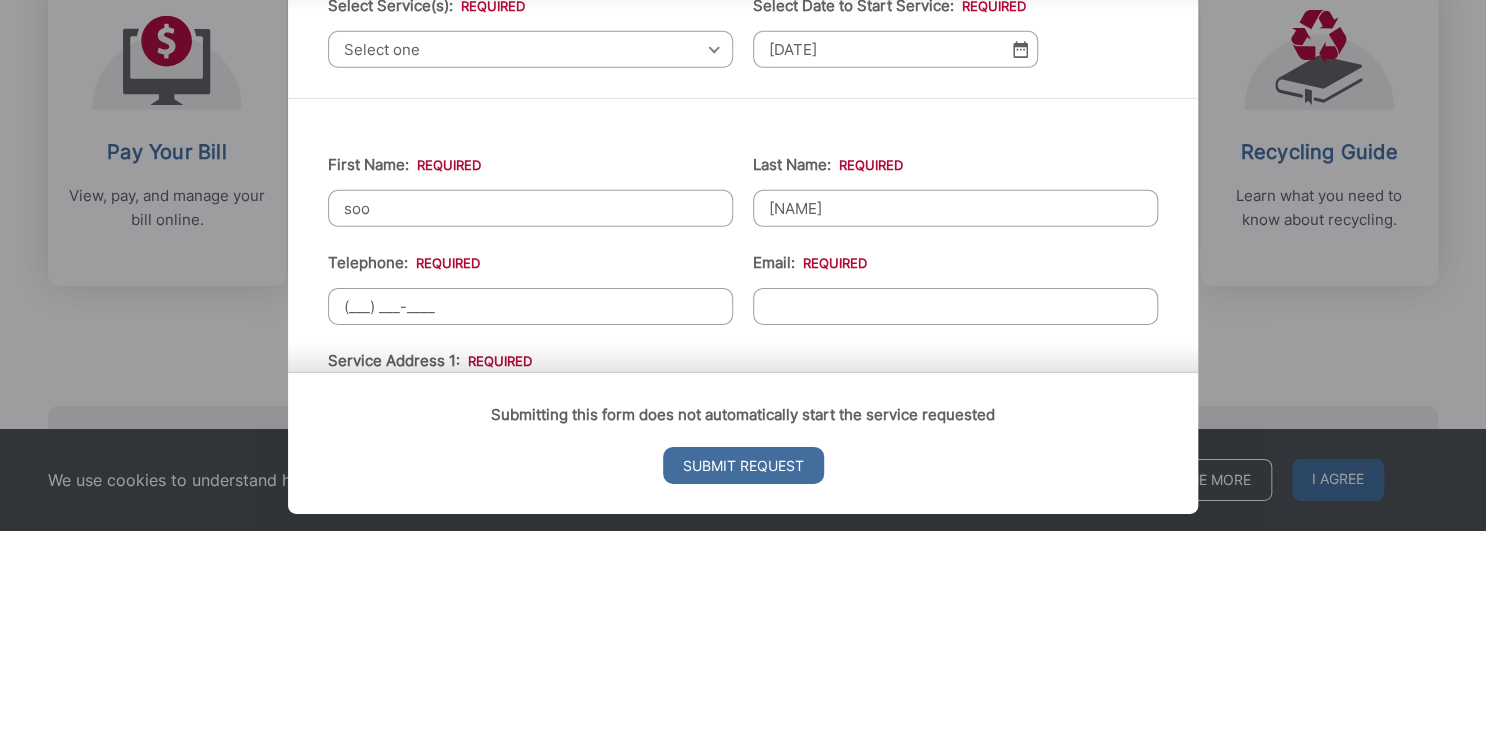 click on "(___) ___-____" at bounding box center (530, 505) 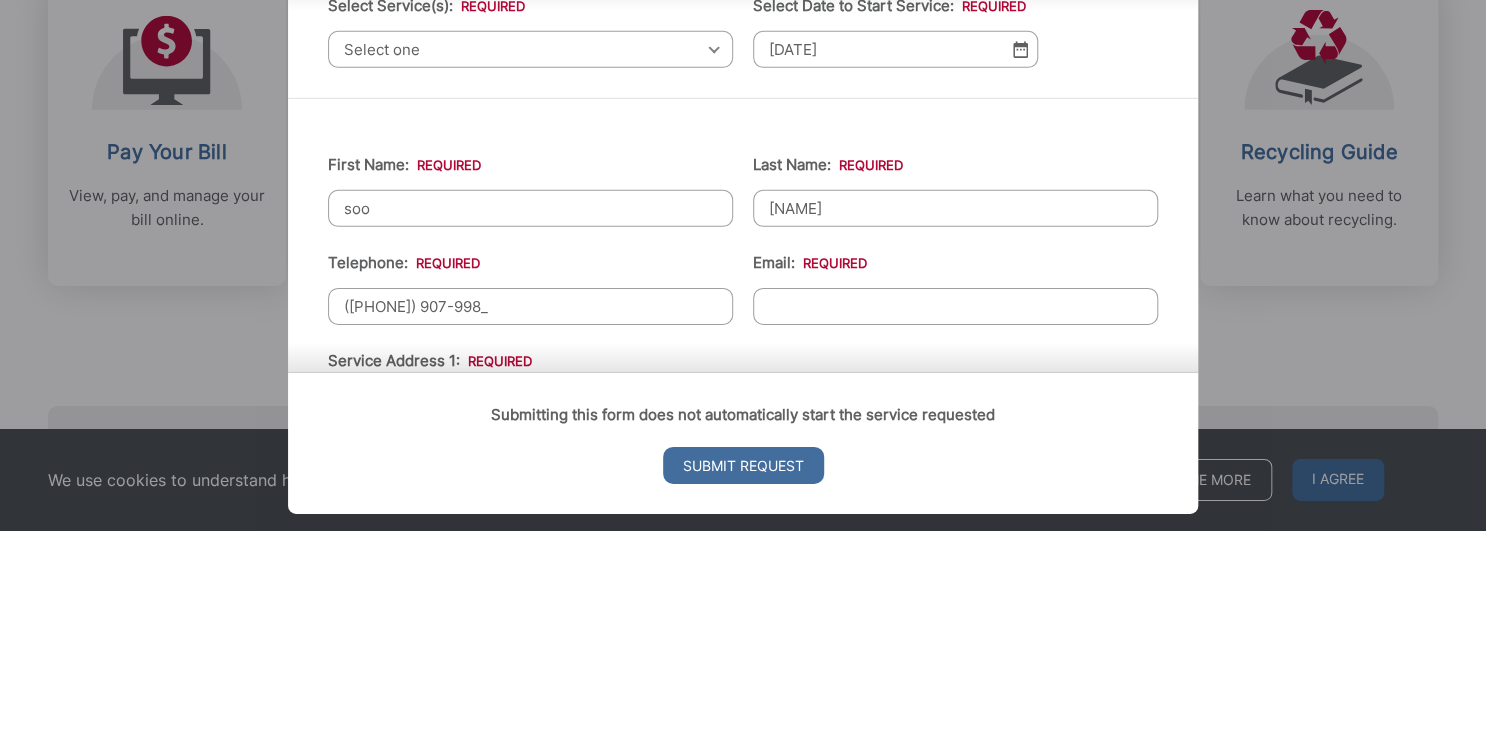 type on "([PHONE]) 907-9980" 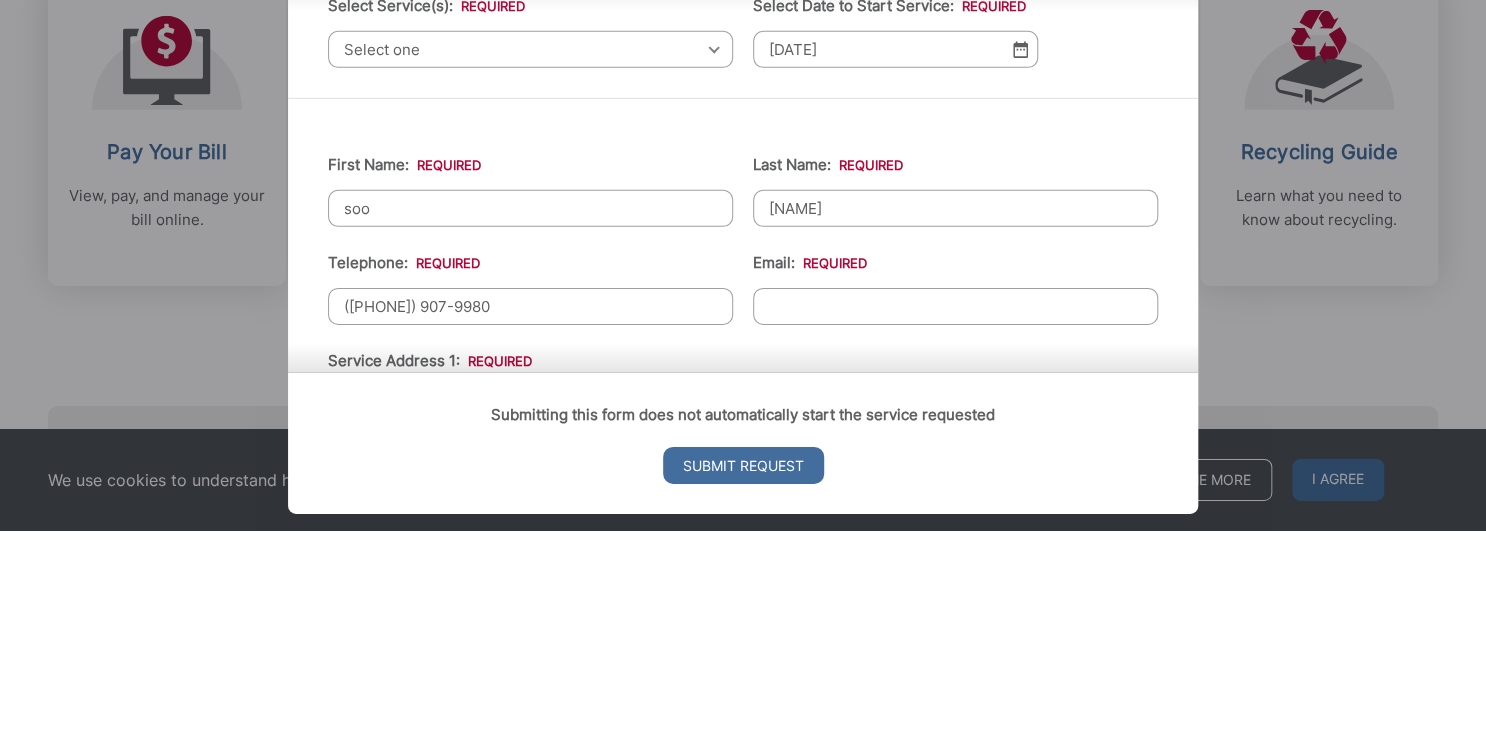 click on "Email: *" at bounding box center [955, 505] 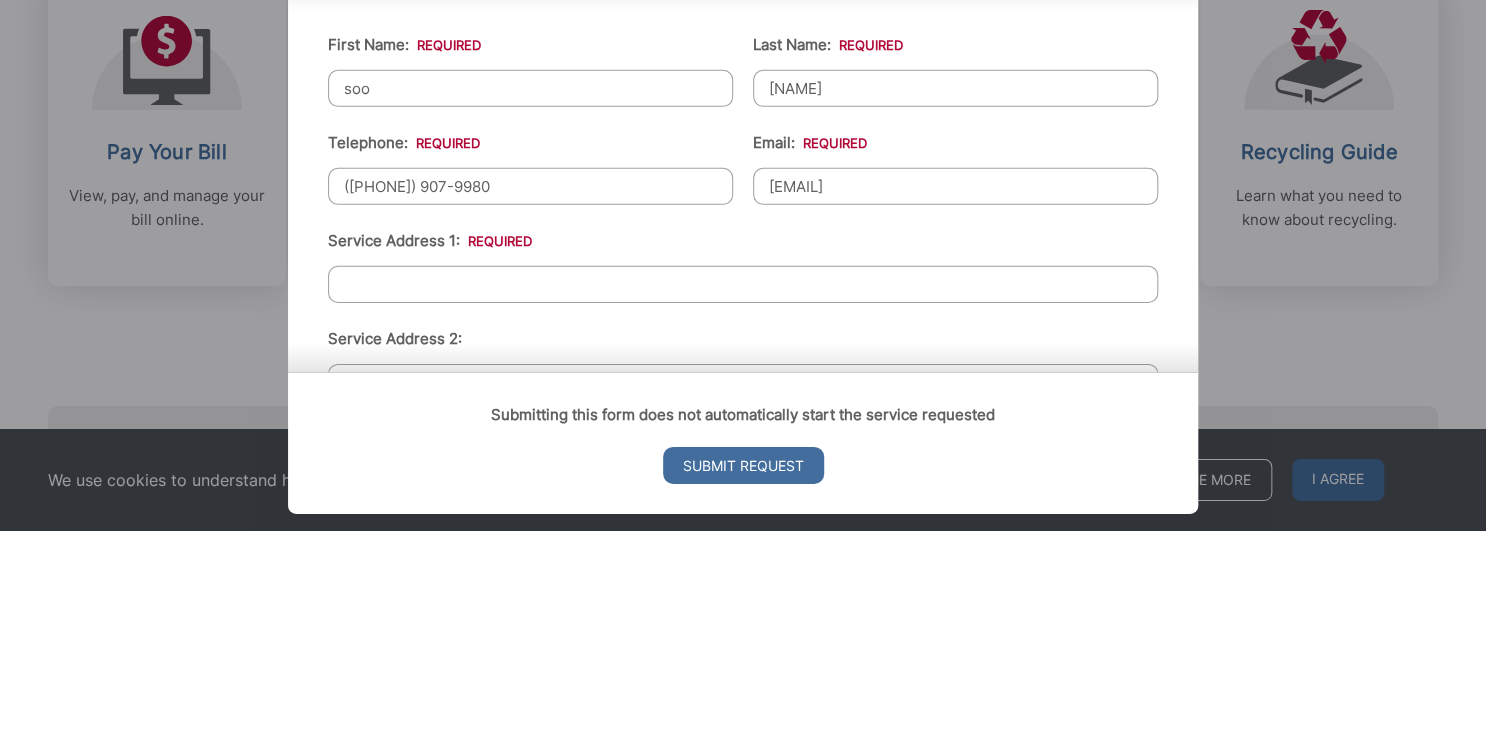 scroll, scrollTop: 300, scrollLeft: 0, axis: vertical 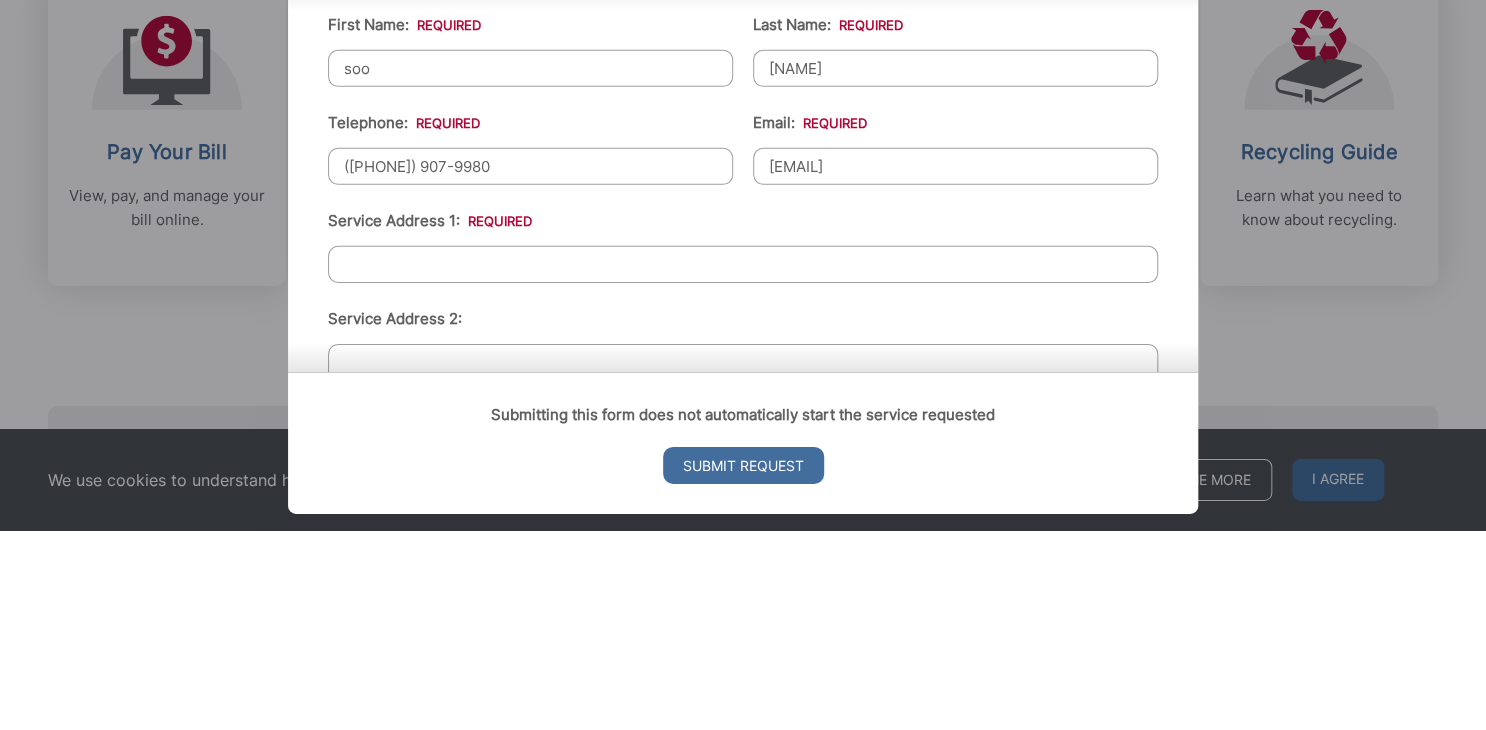 type on "[EMAIL]" 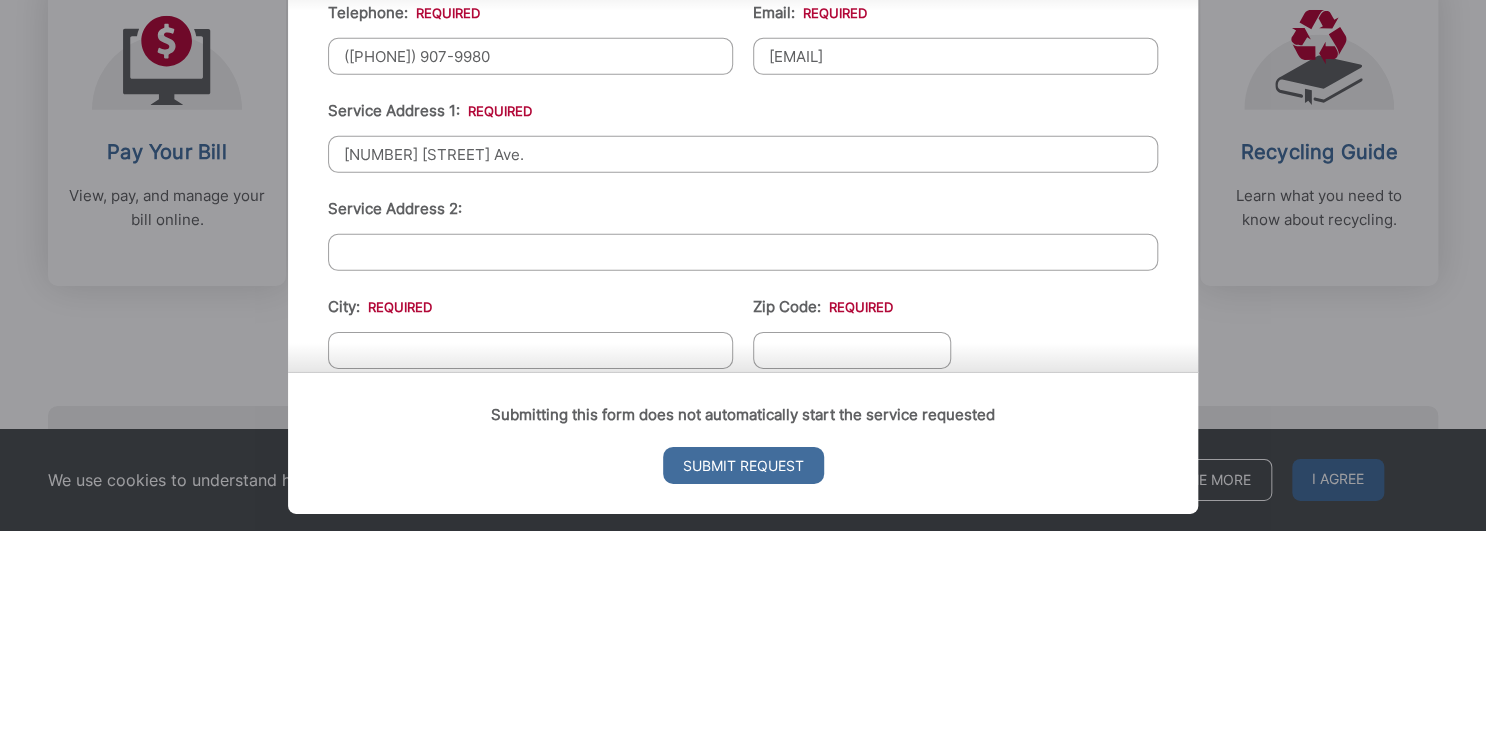 scroll, scrollTop: 419, scrollLeft: 0, axis: vertical 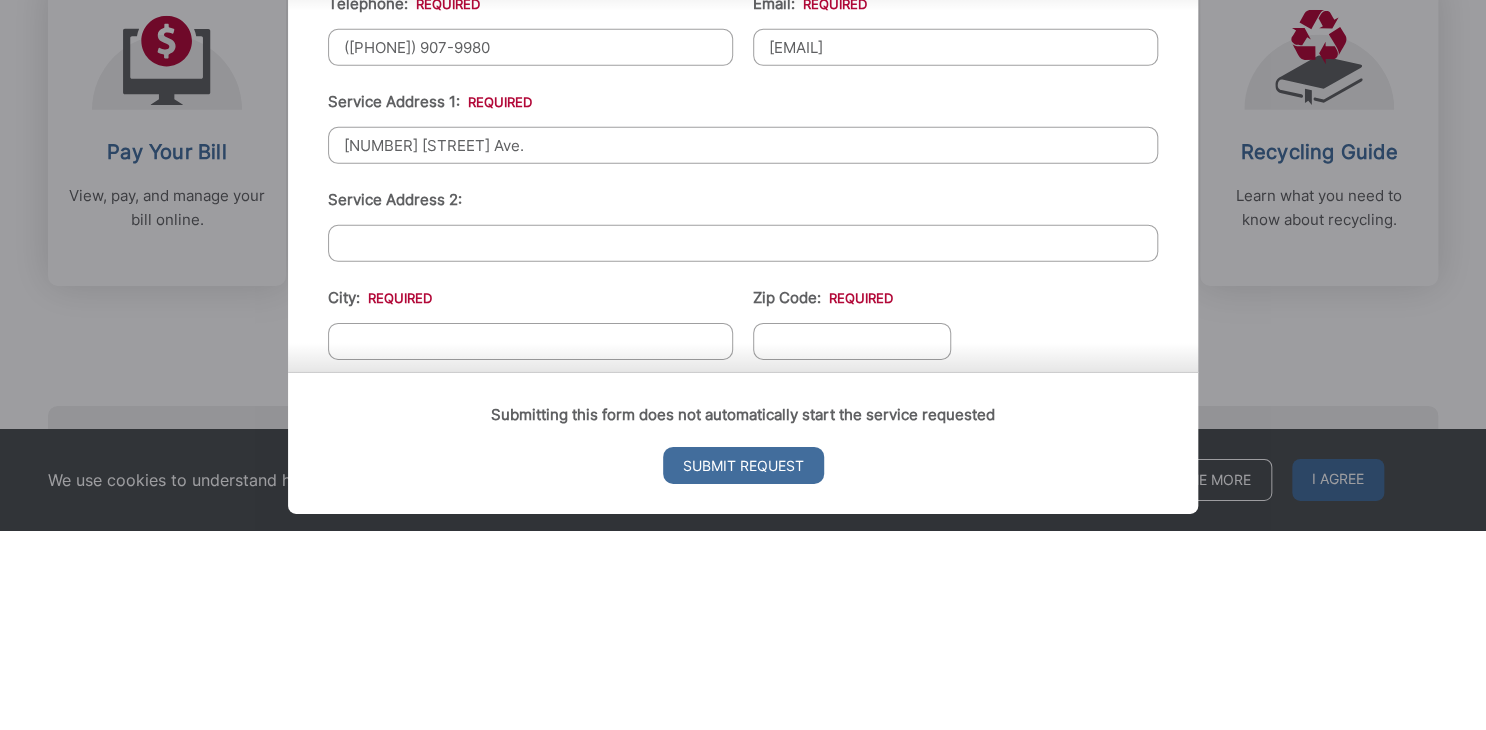 type on "[NUMBER] [STREET] Ave." 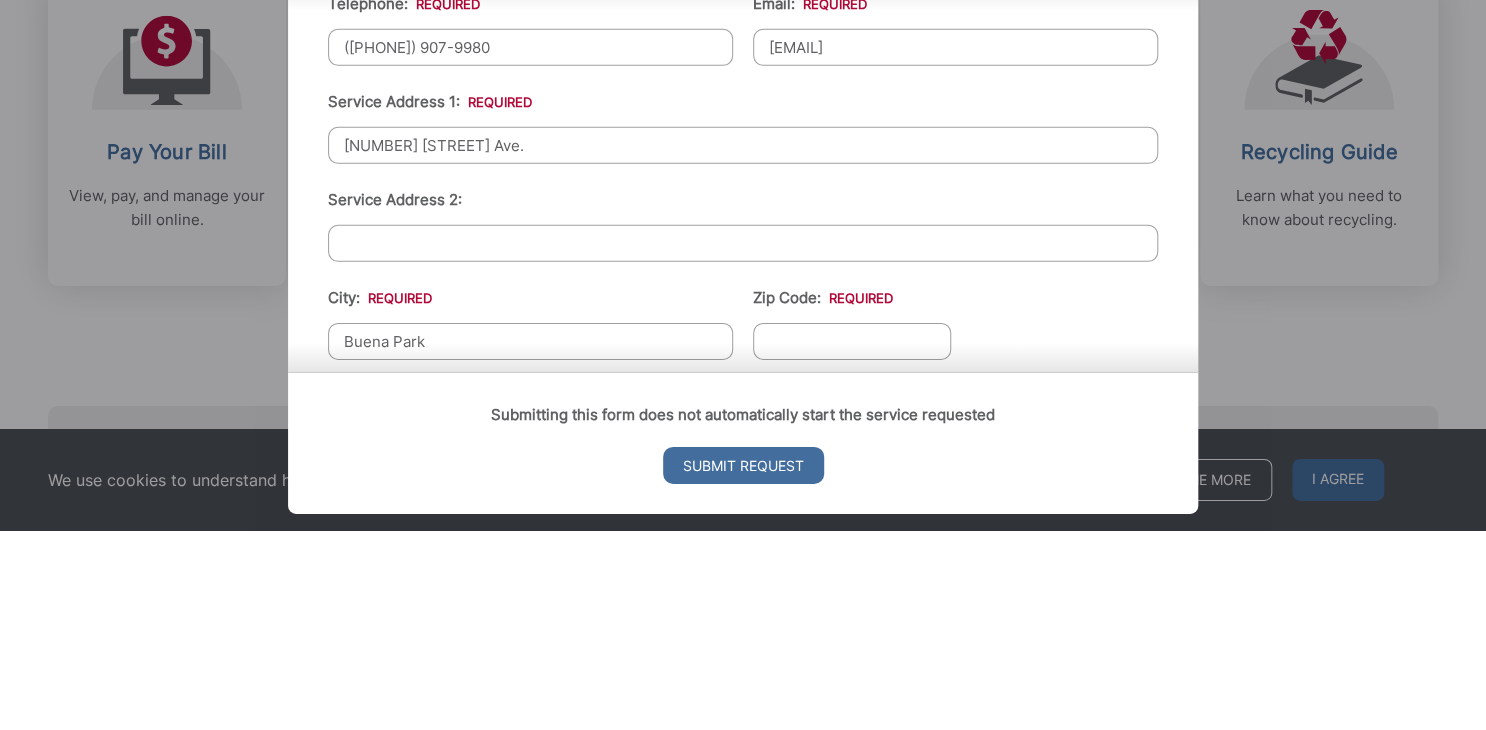 type on "Buena Park" 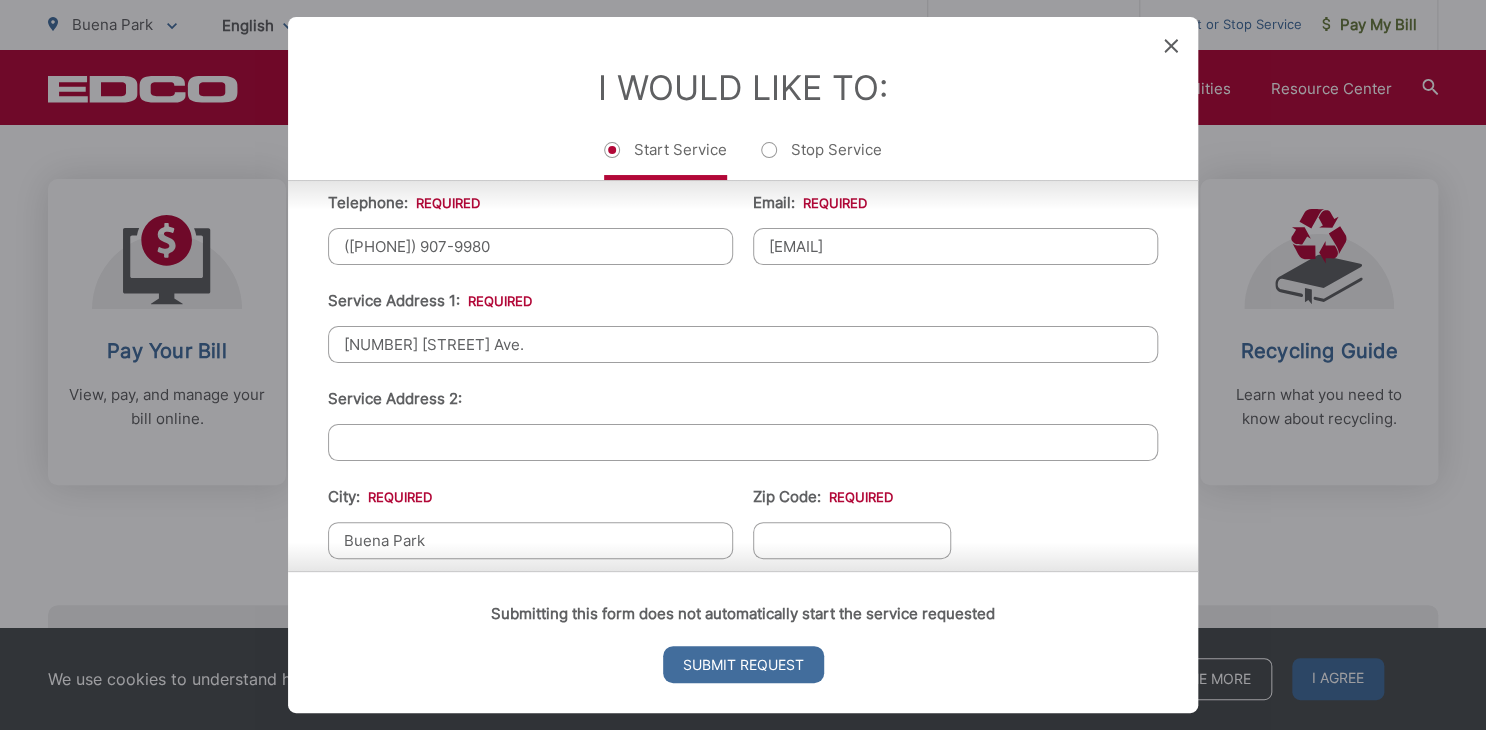 click on "Zip Code: *" at bounding box center [852, 540] 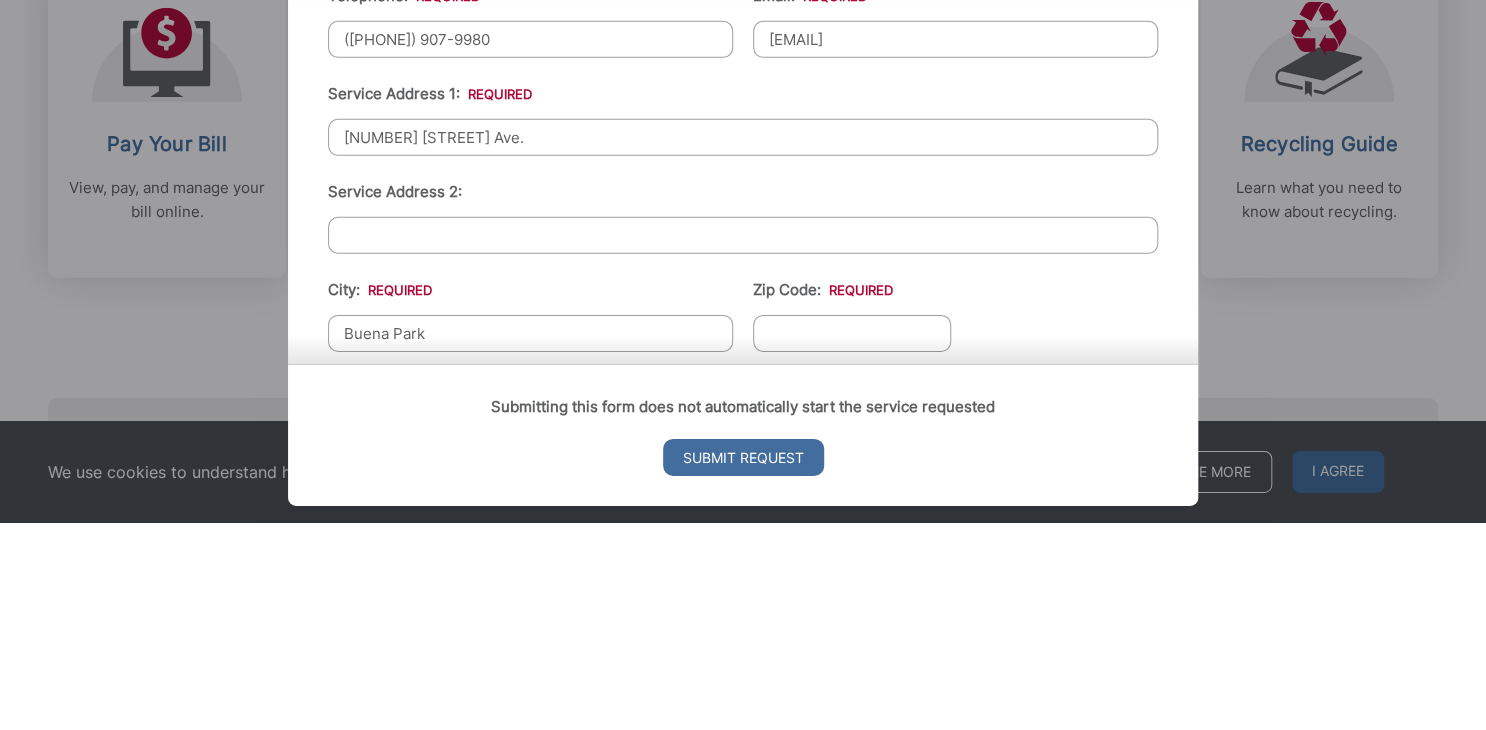 scroll, scrollTop: 816, scrollLeft: 0, axis: vertical 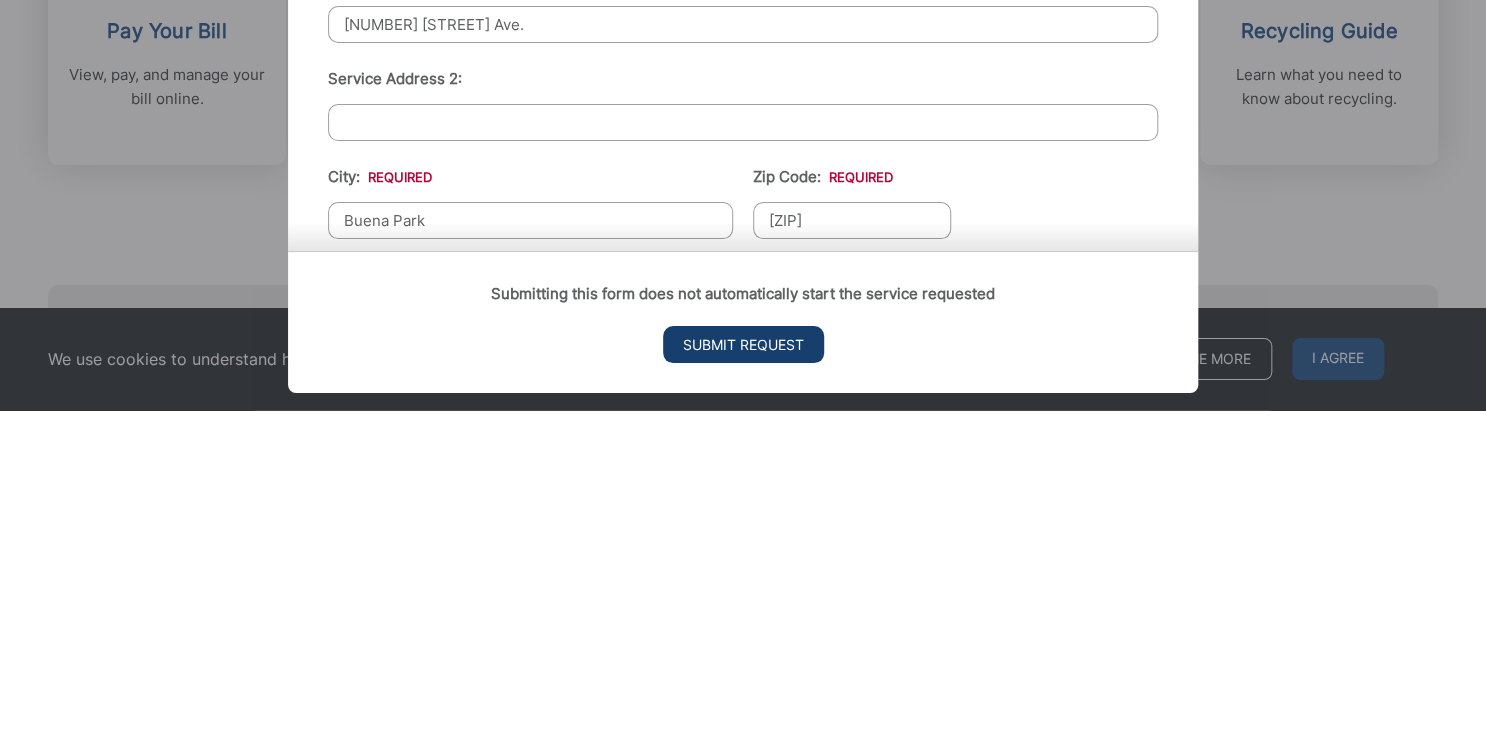 type on "[ZIP]" 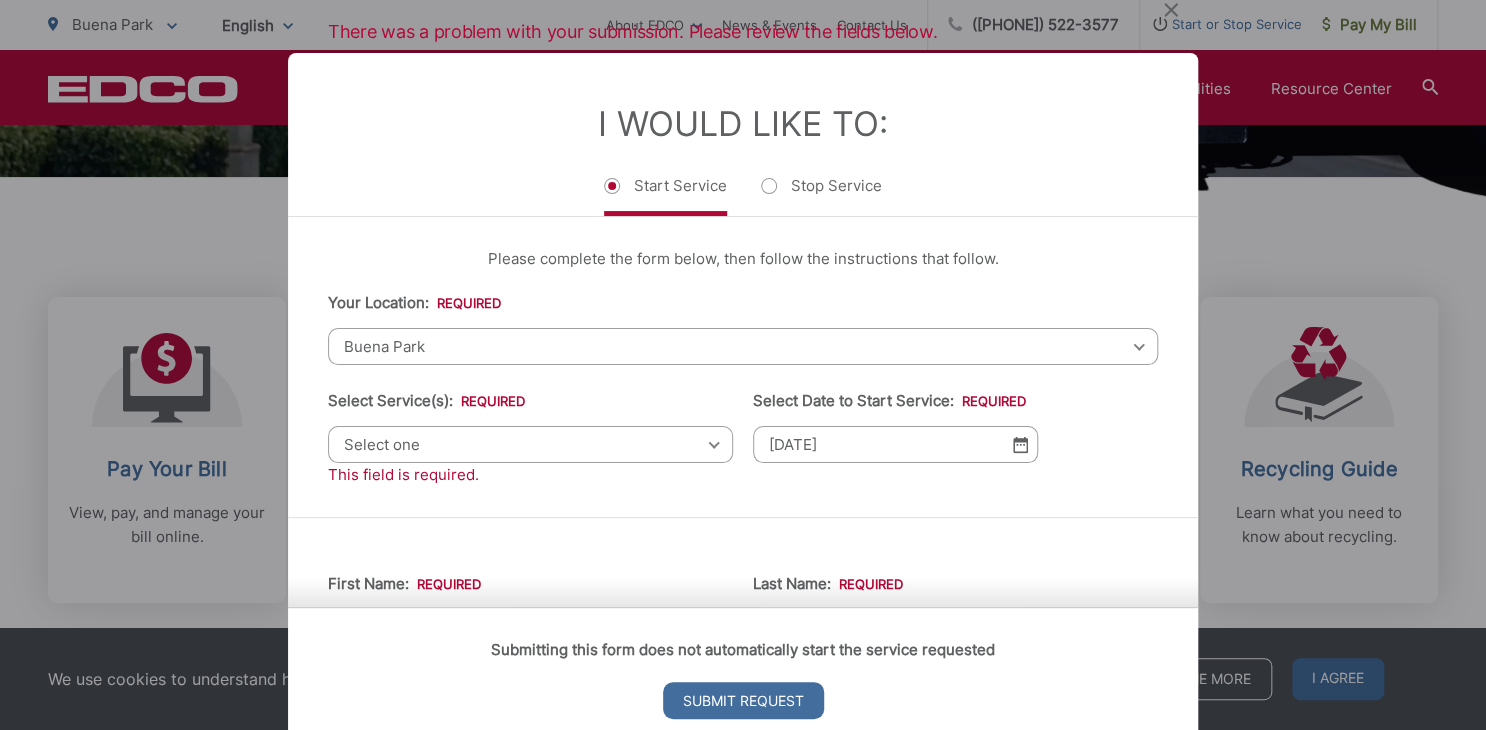 scroll, scrollTop: 0, scrollLeft: 0, axis: both 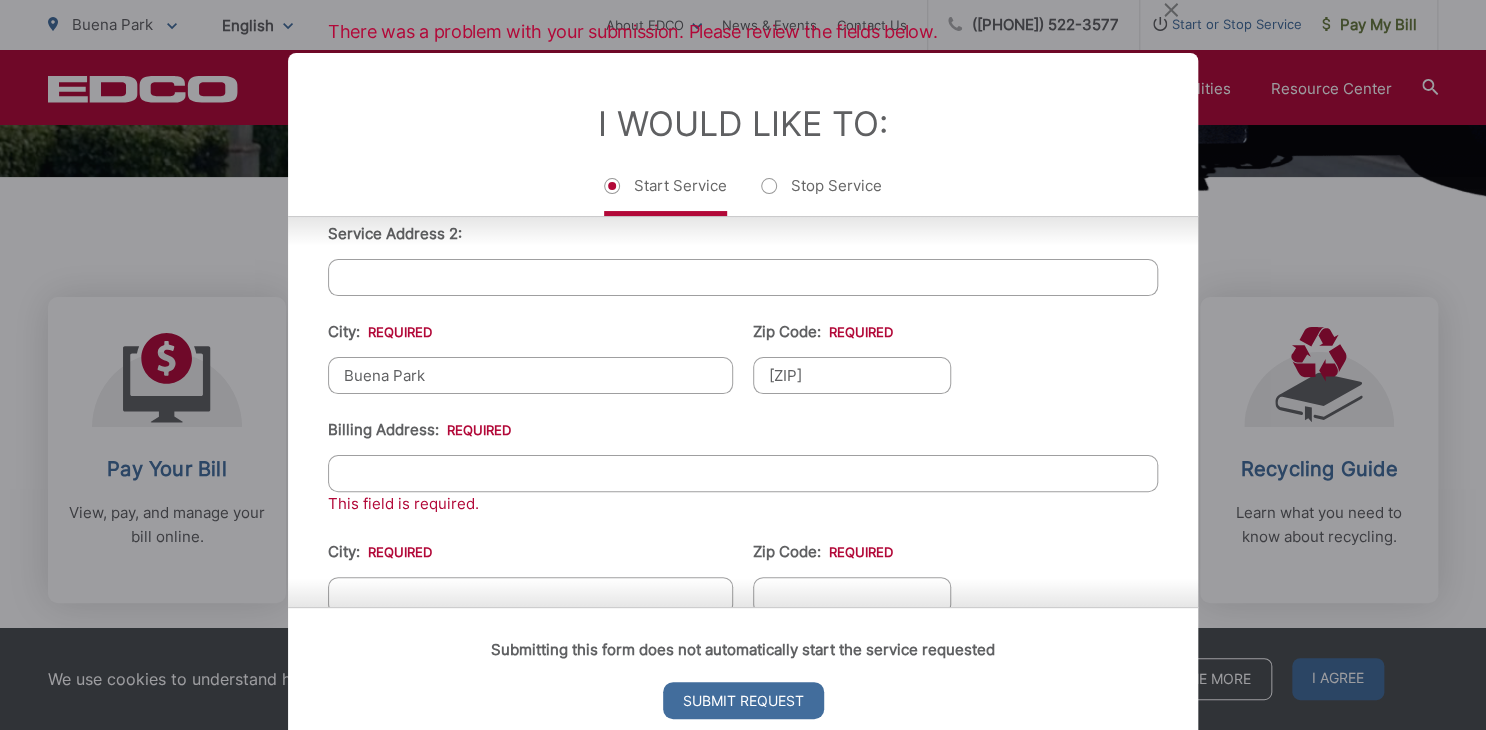 click on "Billing Address: *" at bounding box center [743, 473] 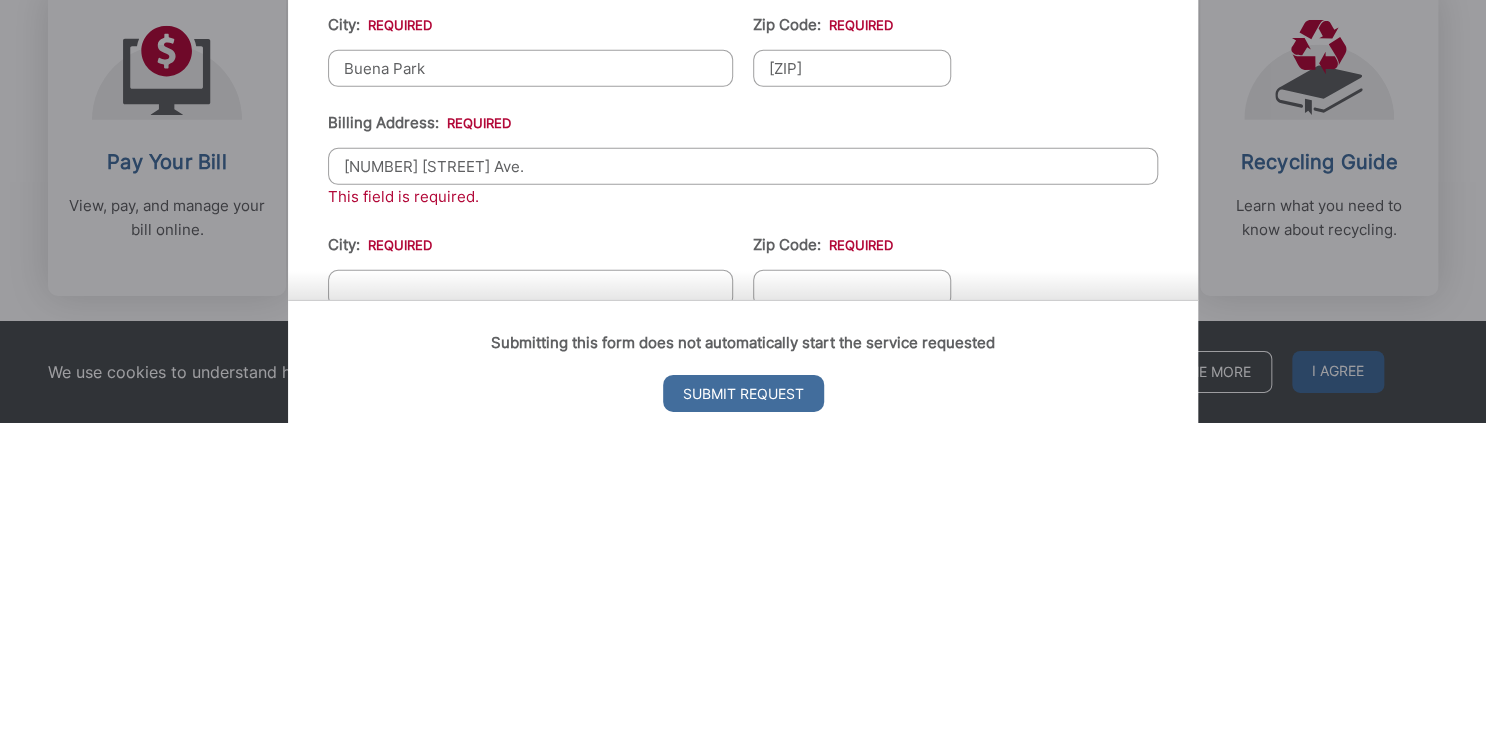 scroll, scrollTop: 698, scrollLeft: 0, axis: vertical 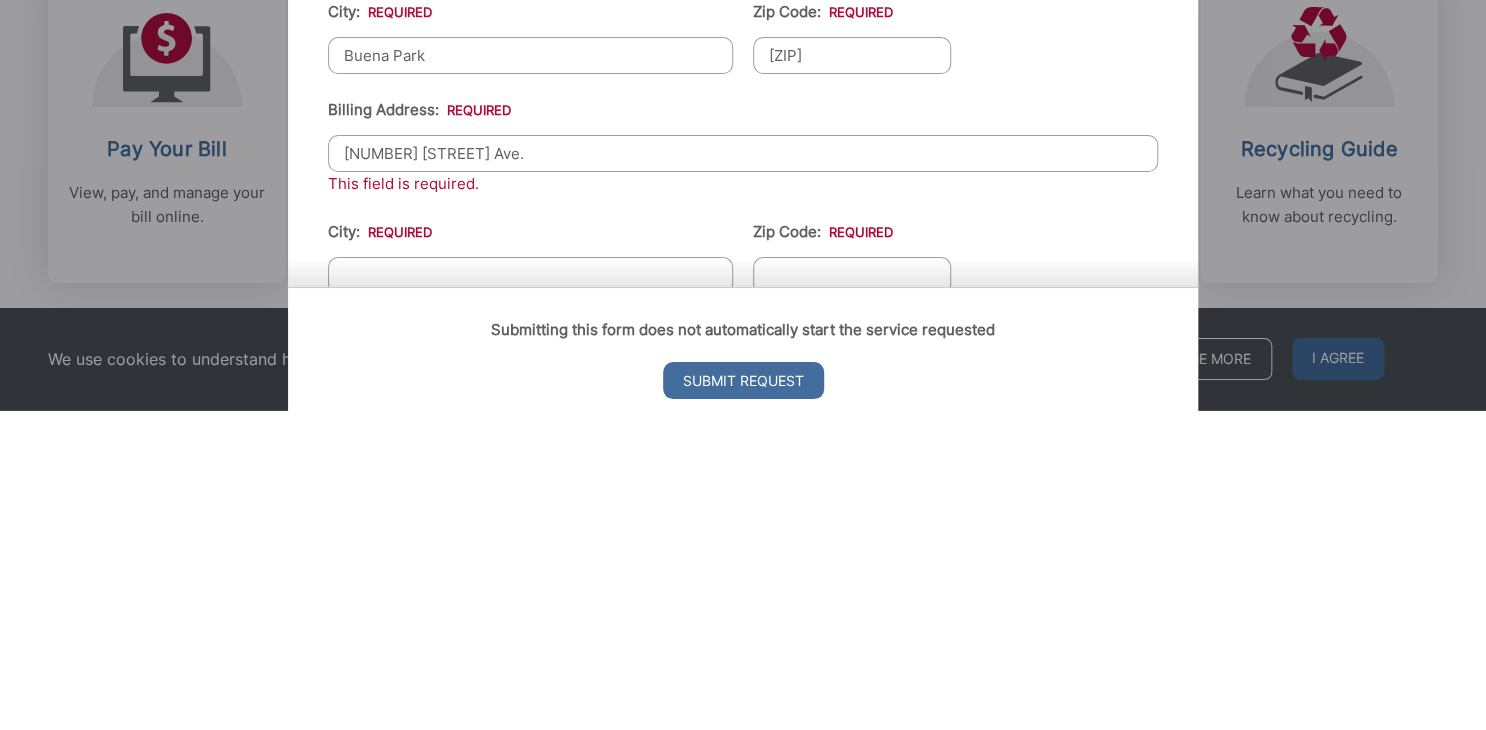 type on "[NUMBER] [STREET] Ave." 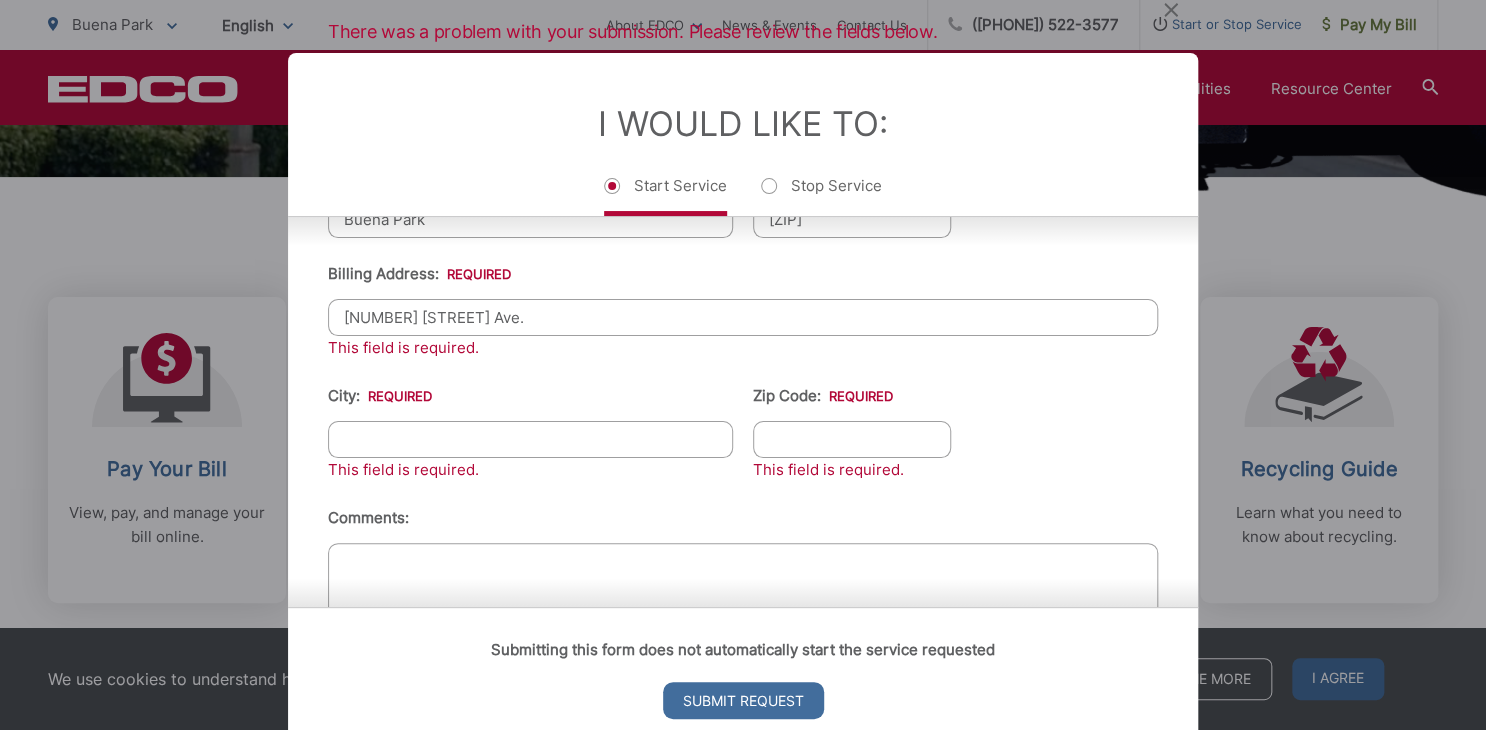 scroll, scrollTop: 802, scrollLeft: 0, axis: vertical 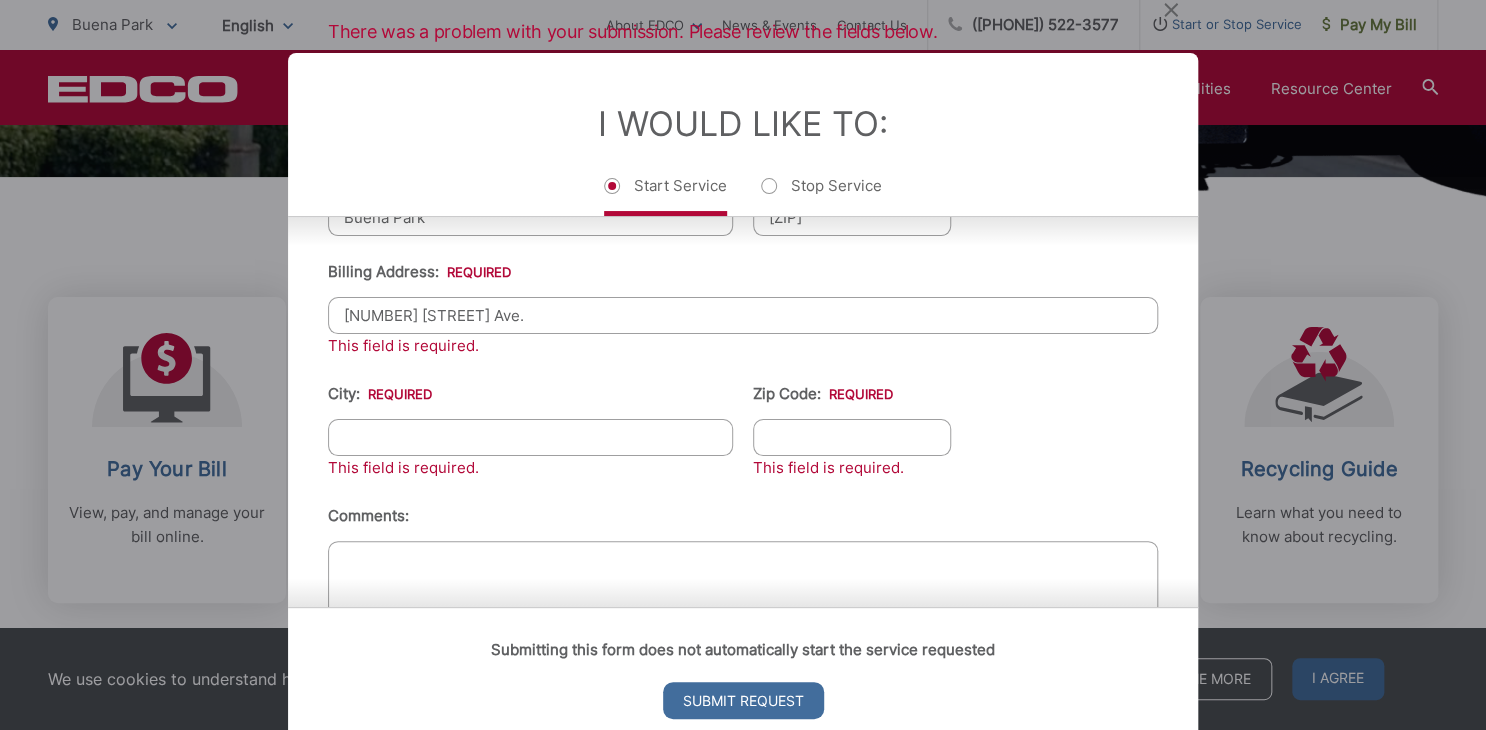 click on "City: *" at bounding box center (530, 437) 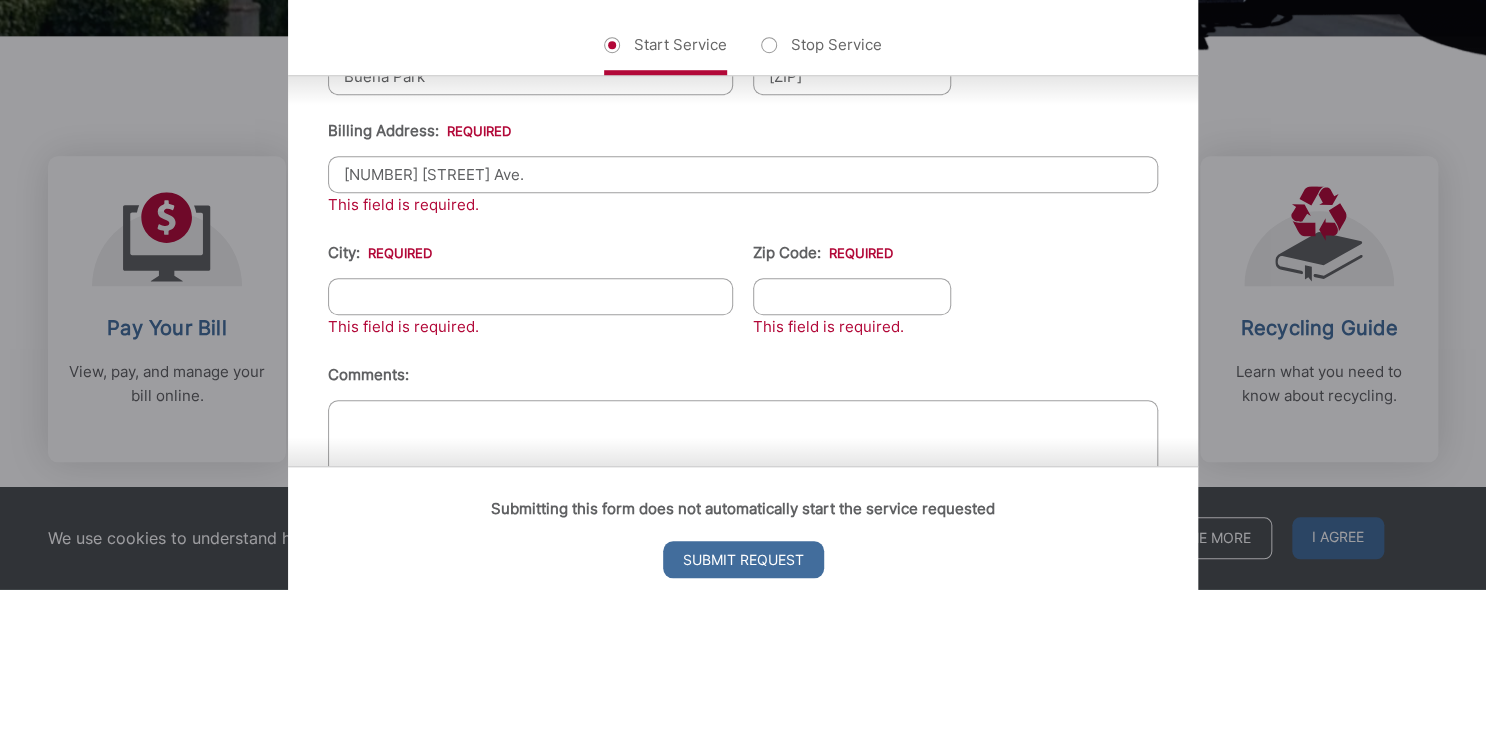 scroll, scrollTop: 698, scrollLeft: 0, axis: vertical 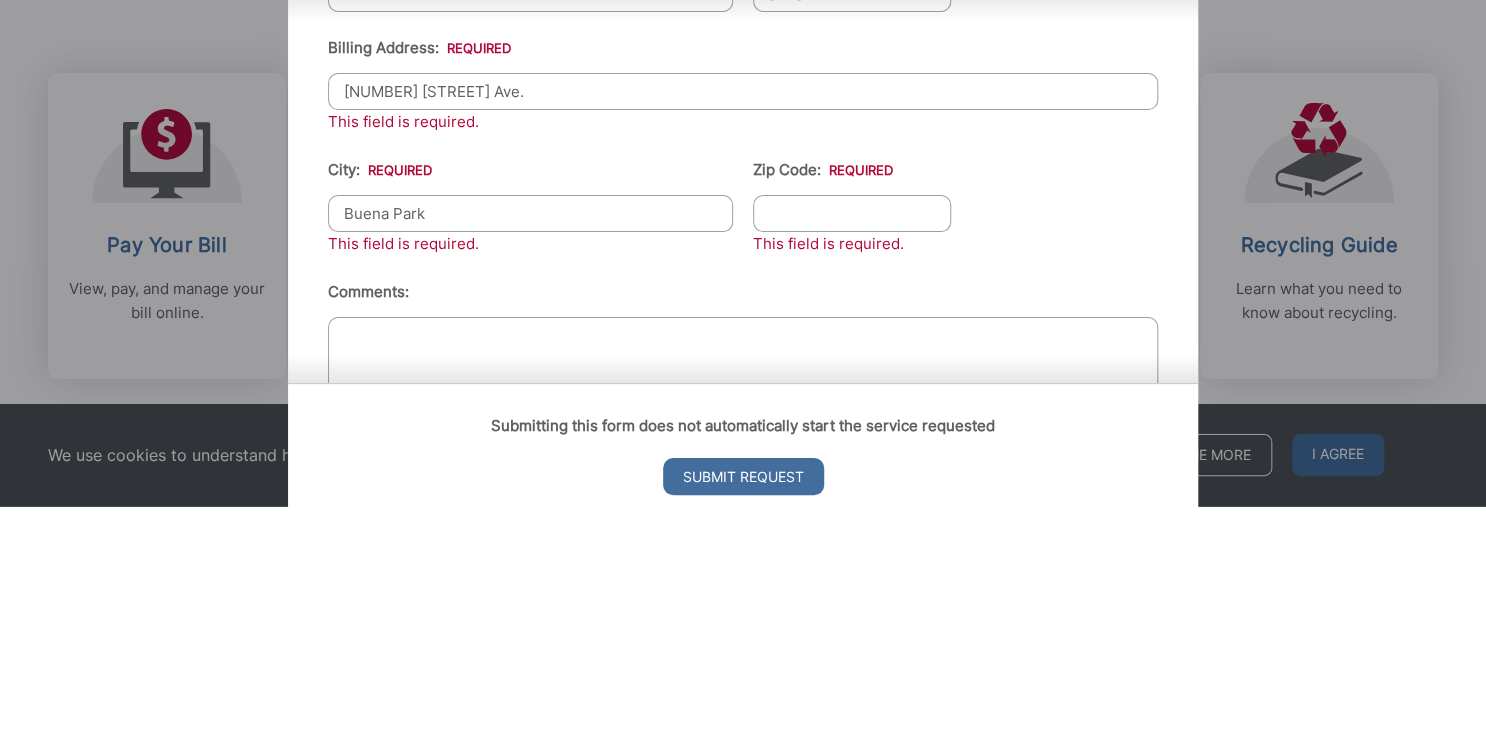 type on "Buena Park" 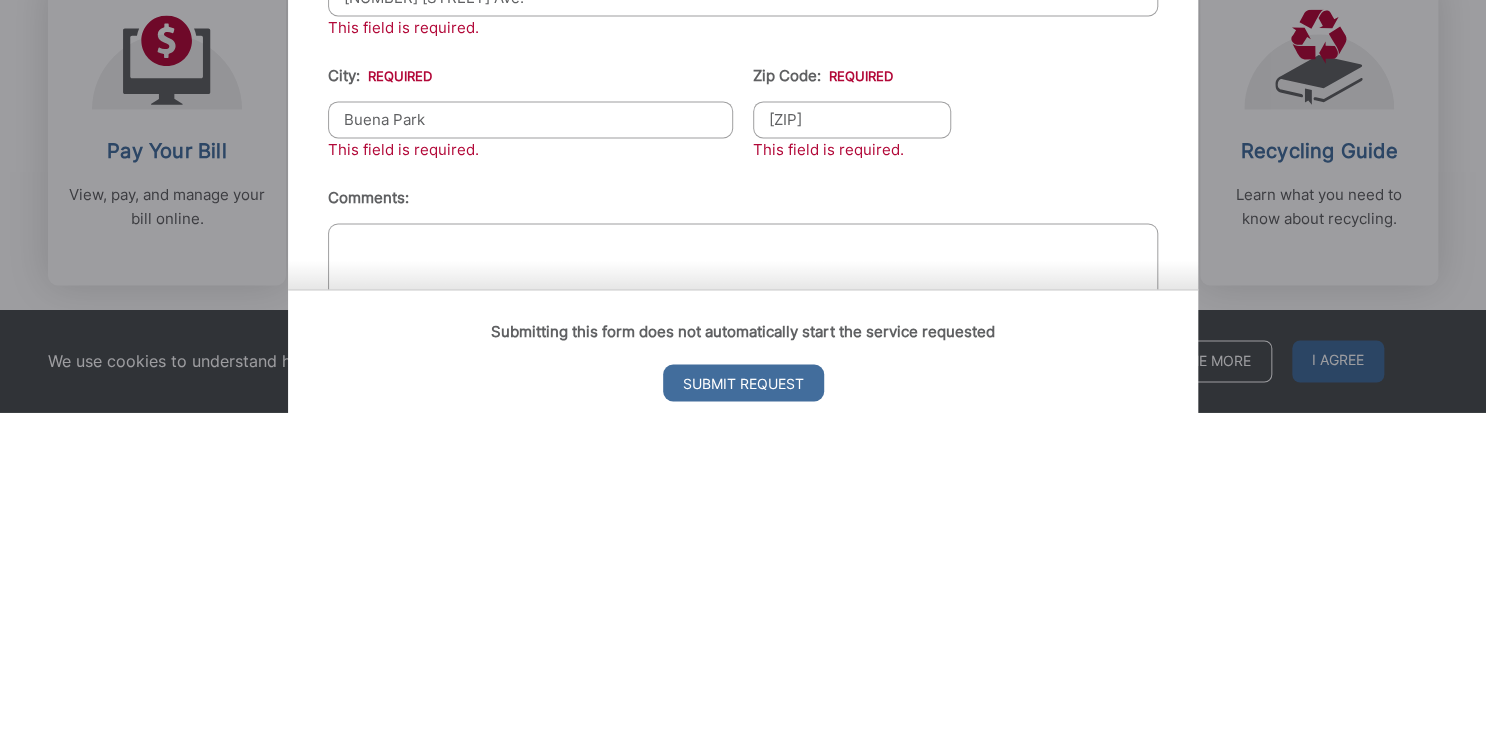 scroll, scrollTop: 698, scrollLeft: 0, axis: vertical 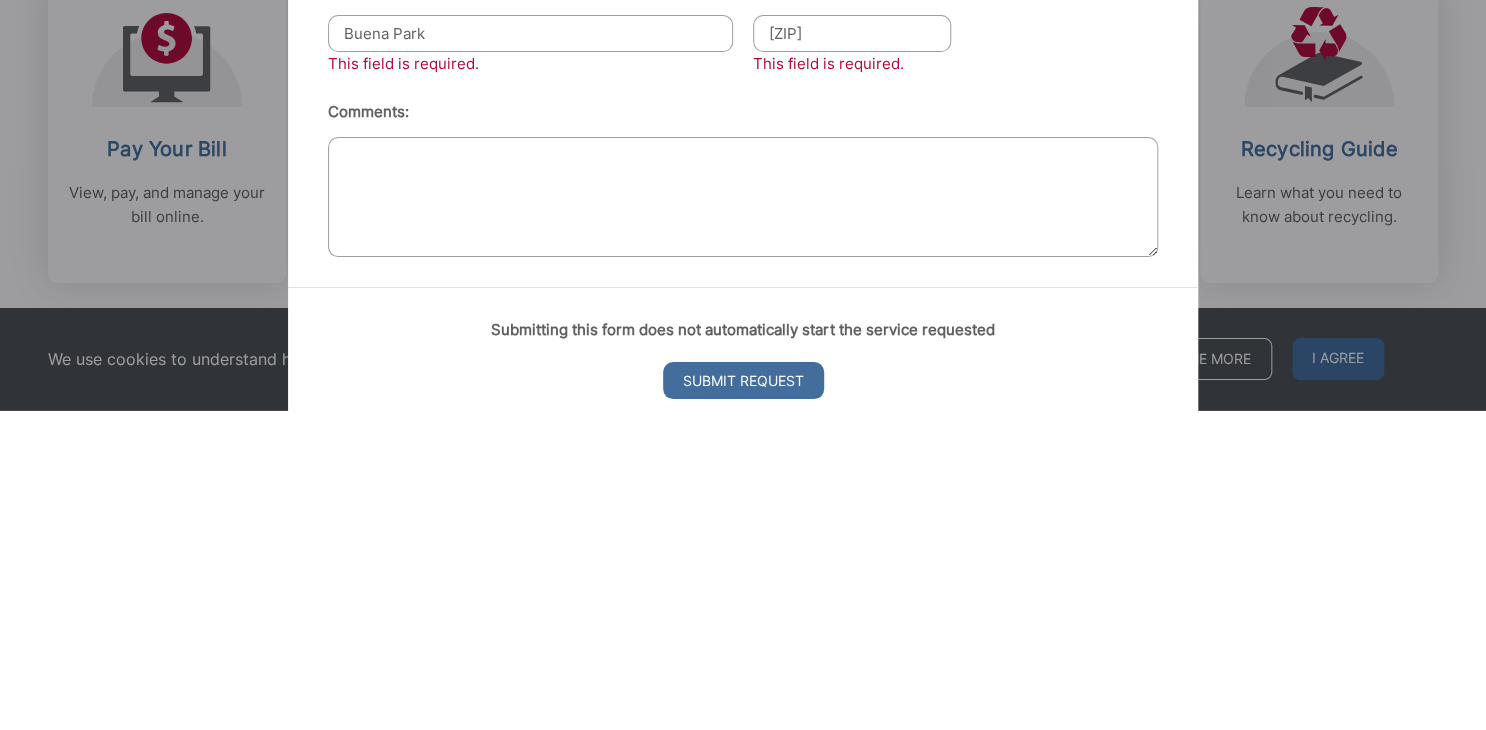 type on "[ZIP]" 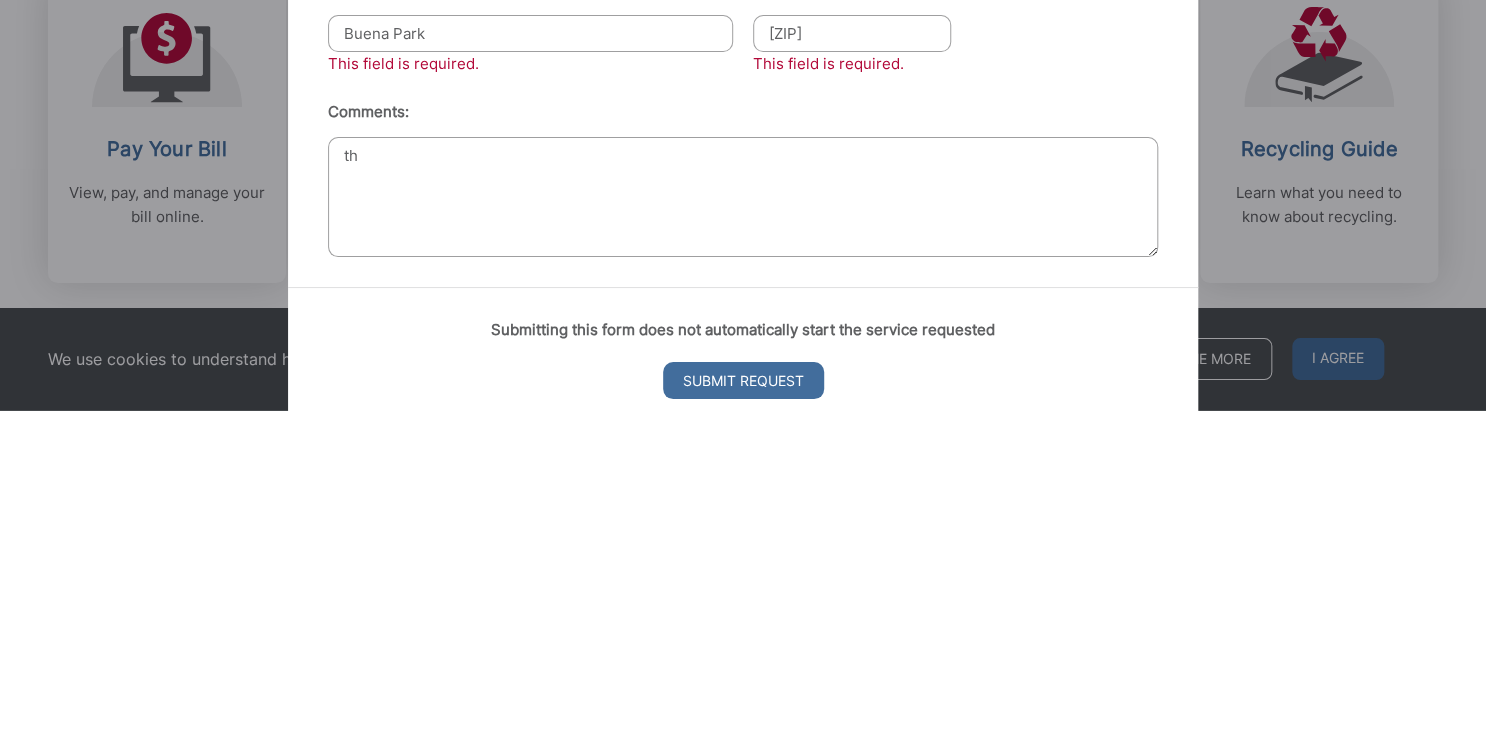 type on "t" 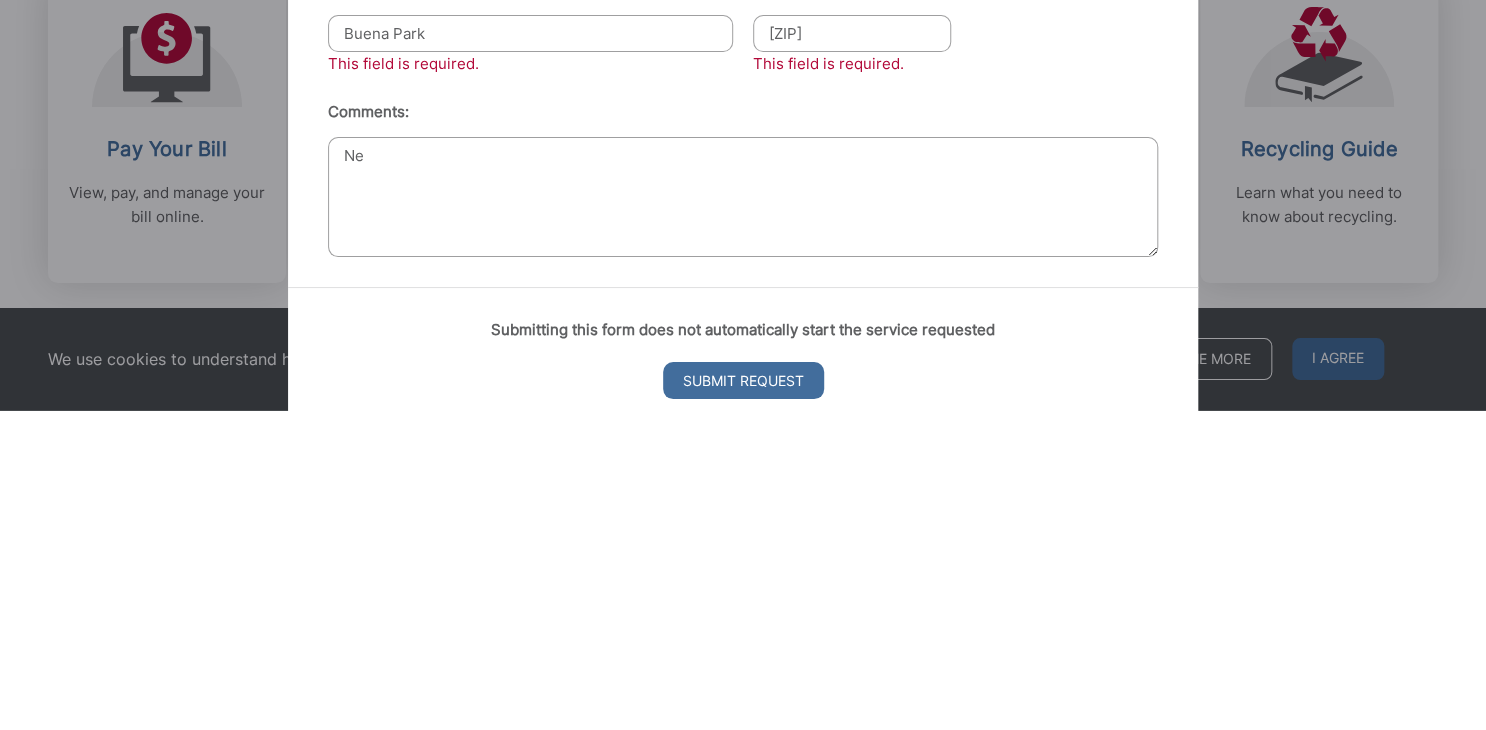 type on "N" 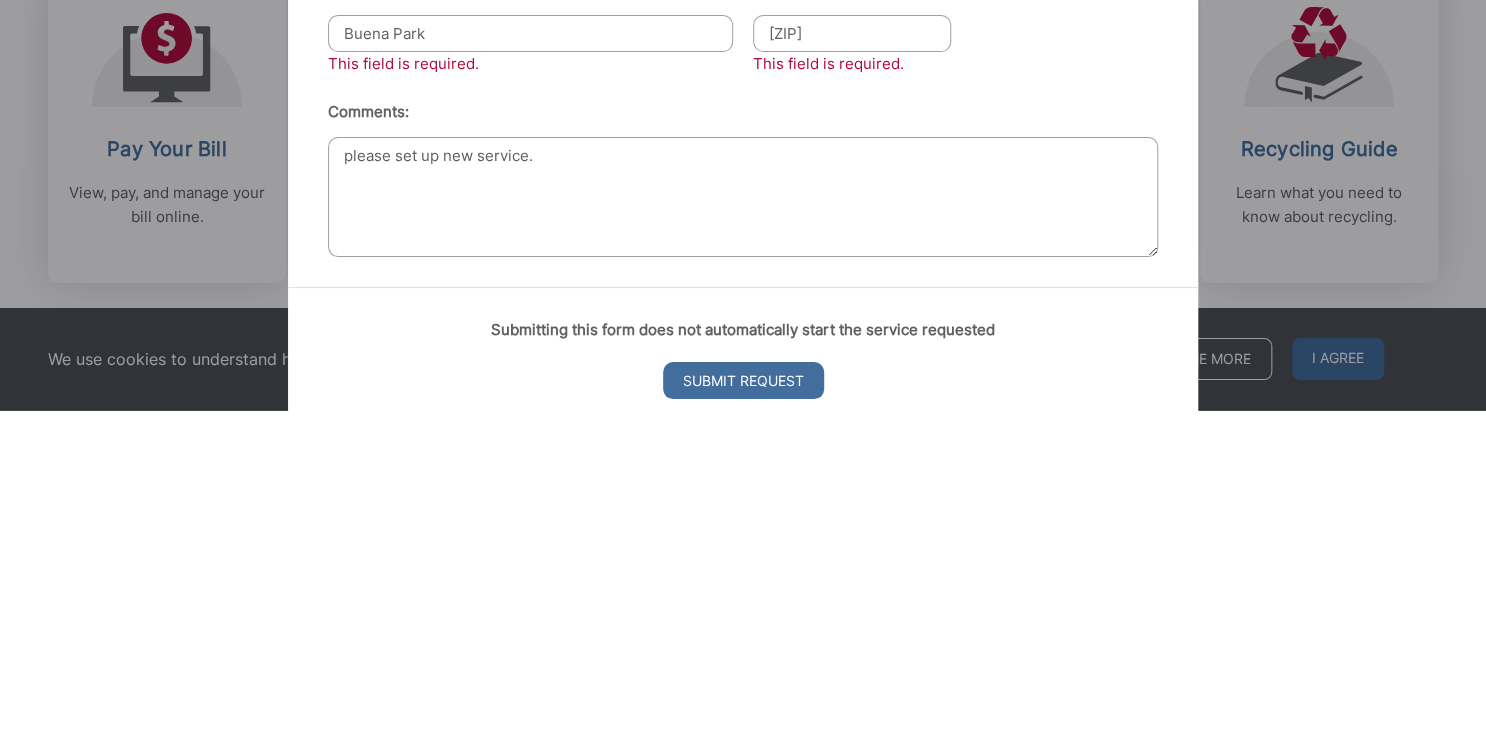 click on "please set up new service." at bounding box center (743, 517) 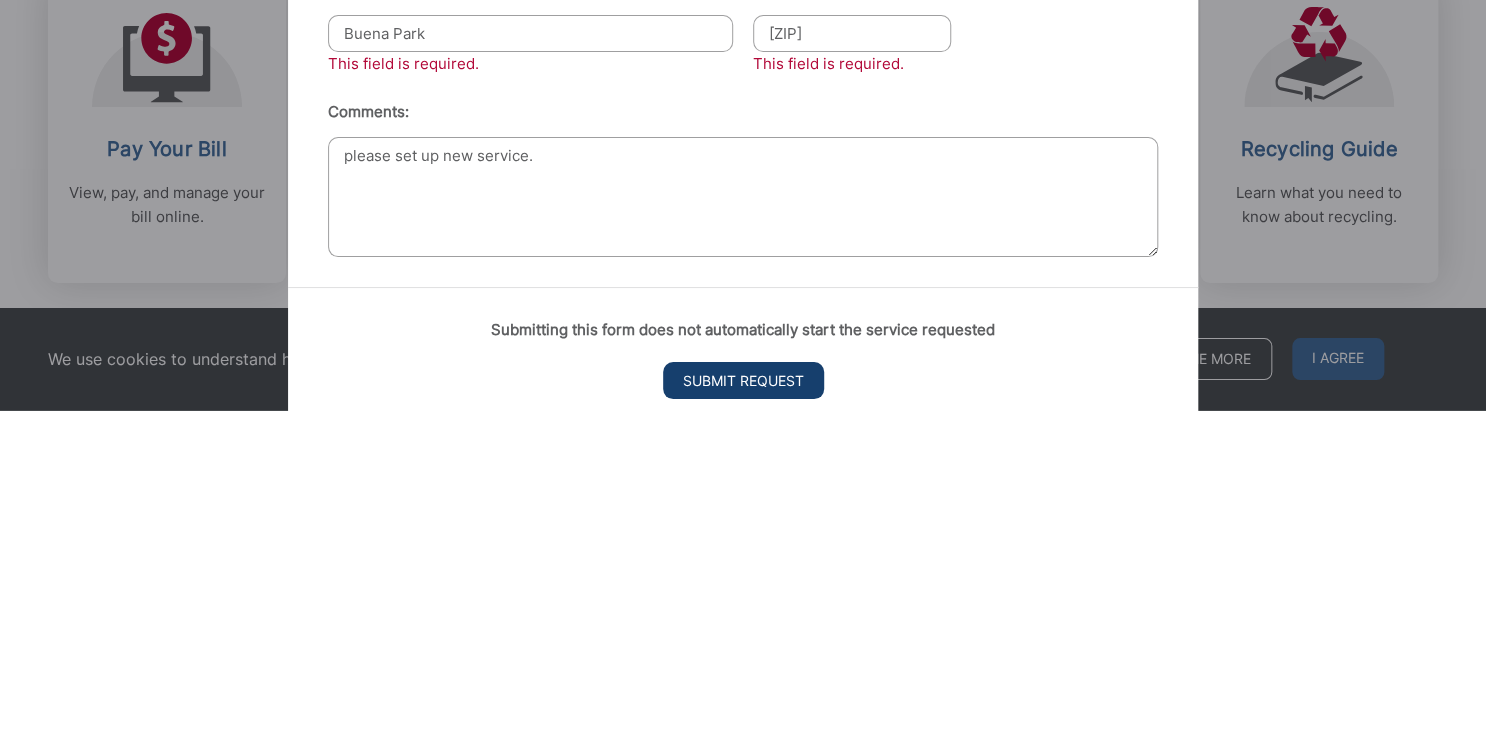 type on "please set up new service." 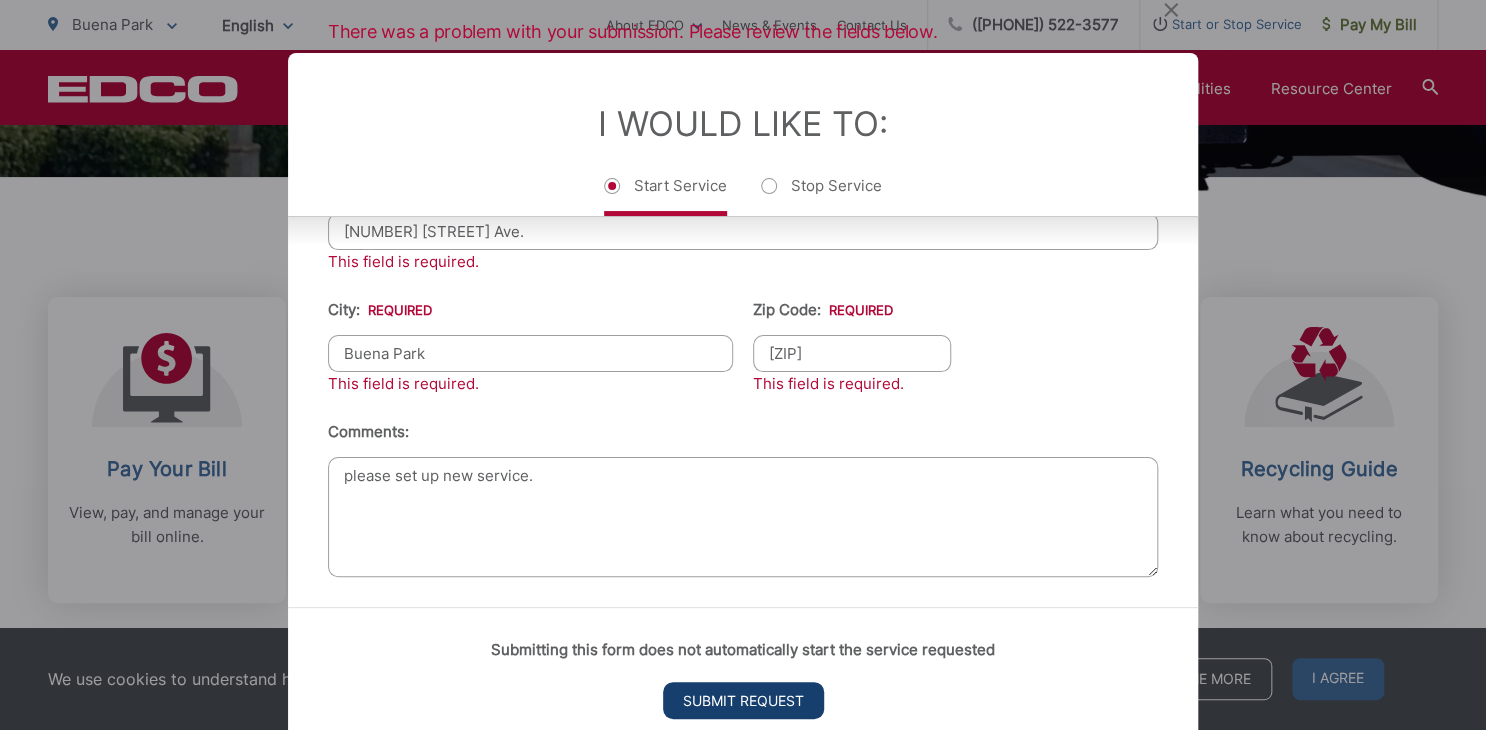 scroll, scrollTop: 580, scrollLeft: 0, axis: vertical 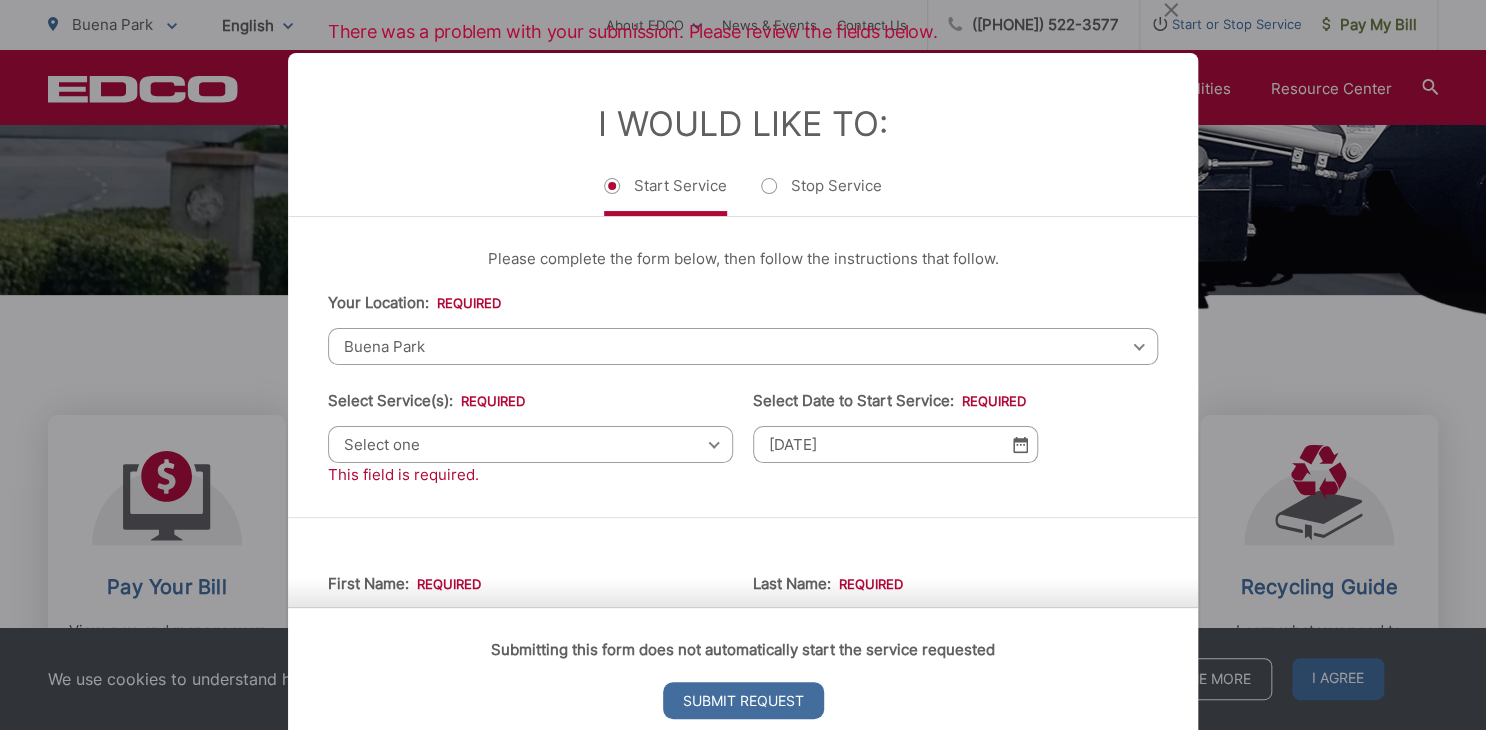 click on "Select one Select one Residential Curbside Pickup Commercial/Business Services Apartments & Condos Temporary Dumpster Service Construction & Demolition" at bounding box center [530, 444] 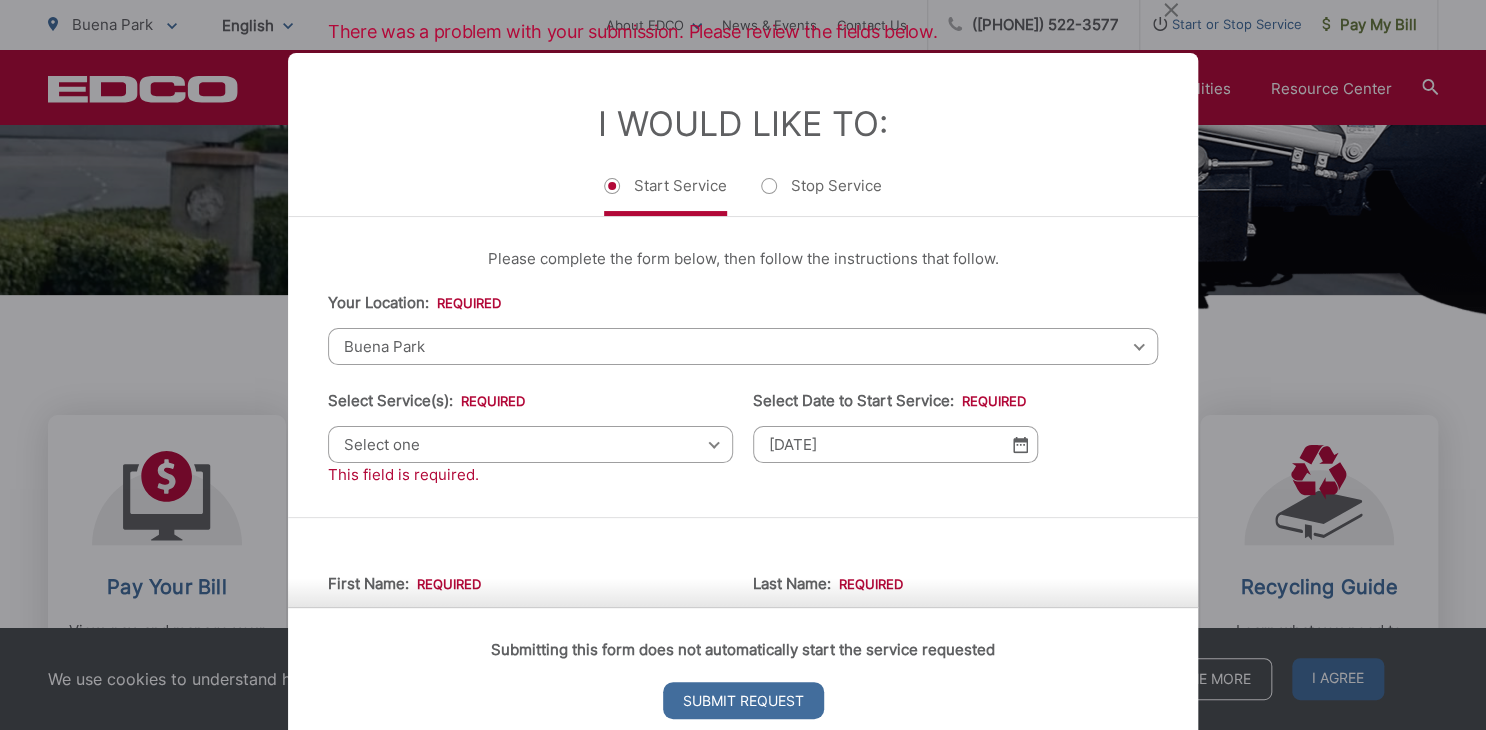 click on "Select one" at bounding box center [530, 444] 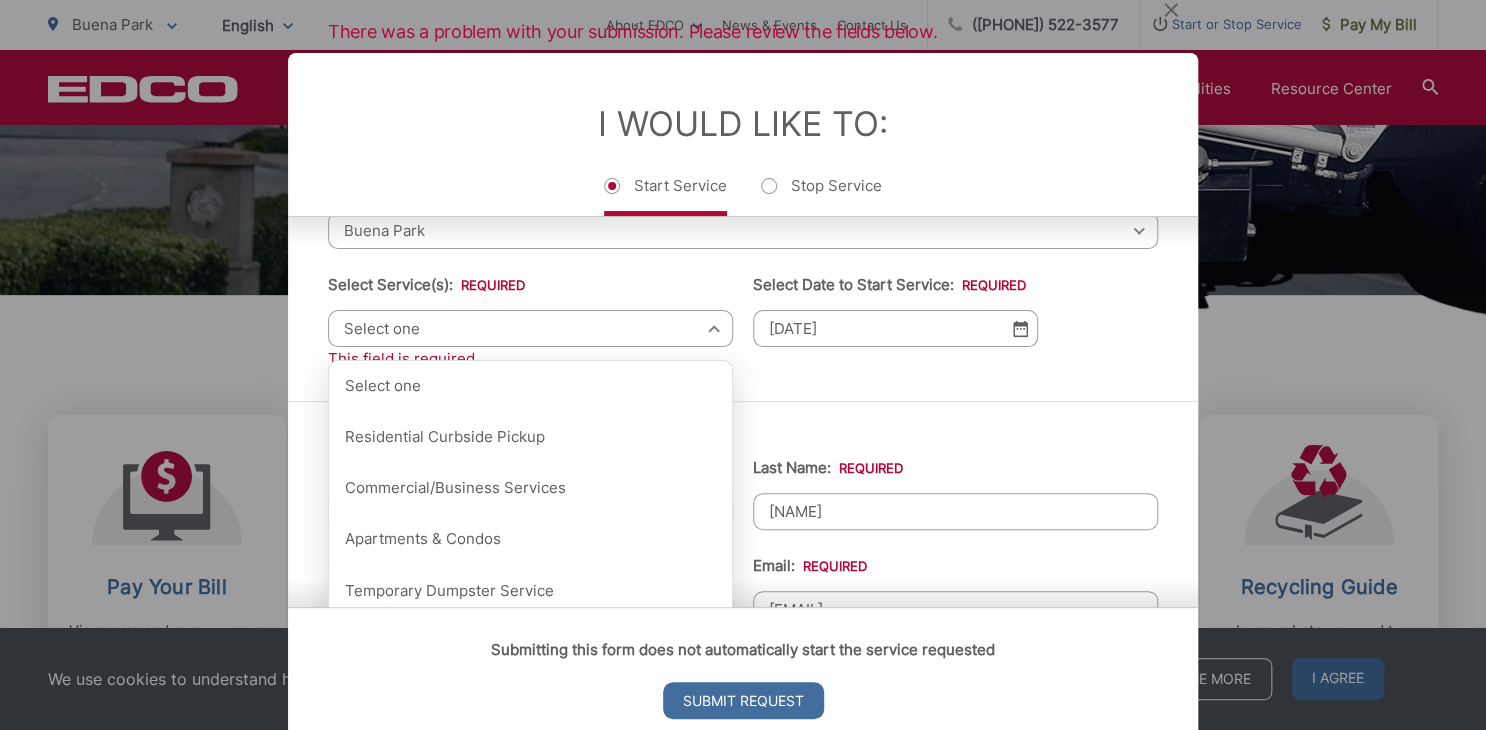scroll, scrollTop: 119, scrollLeft: 0, axis: vertical 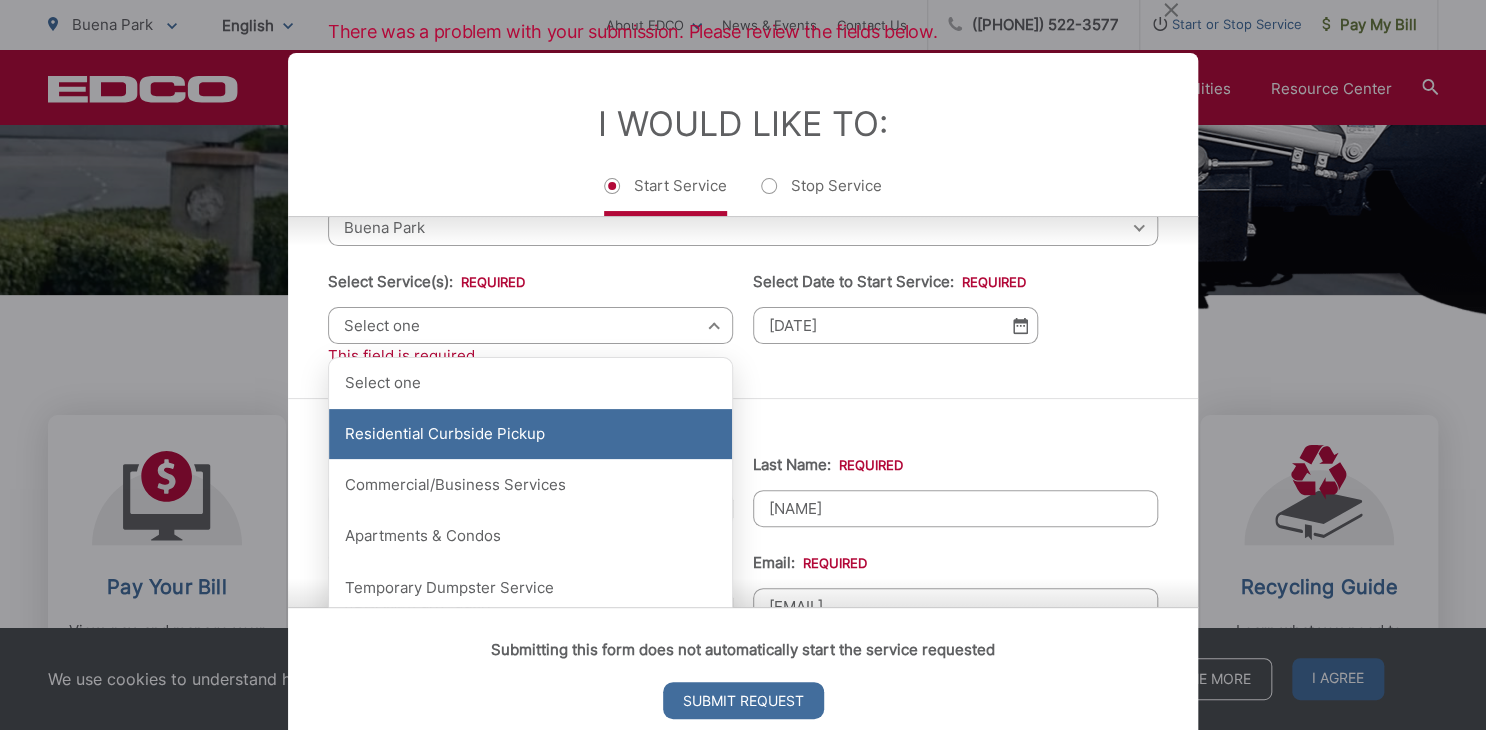 click on "Residential Curbside Pickup" at bounding box center [530, 434] 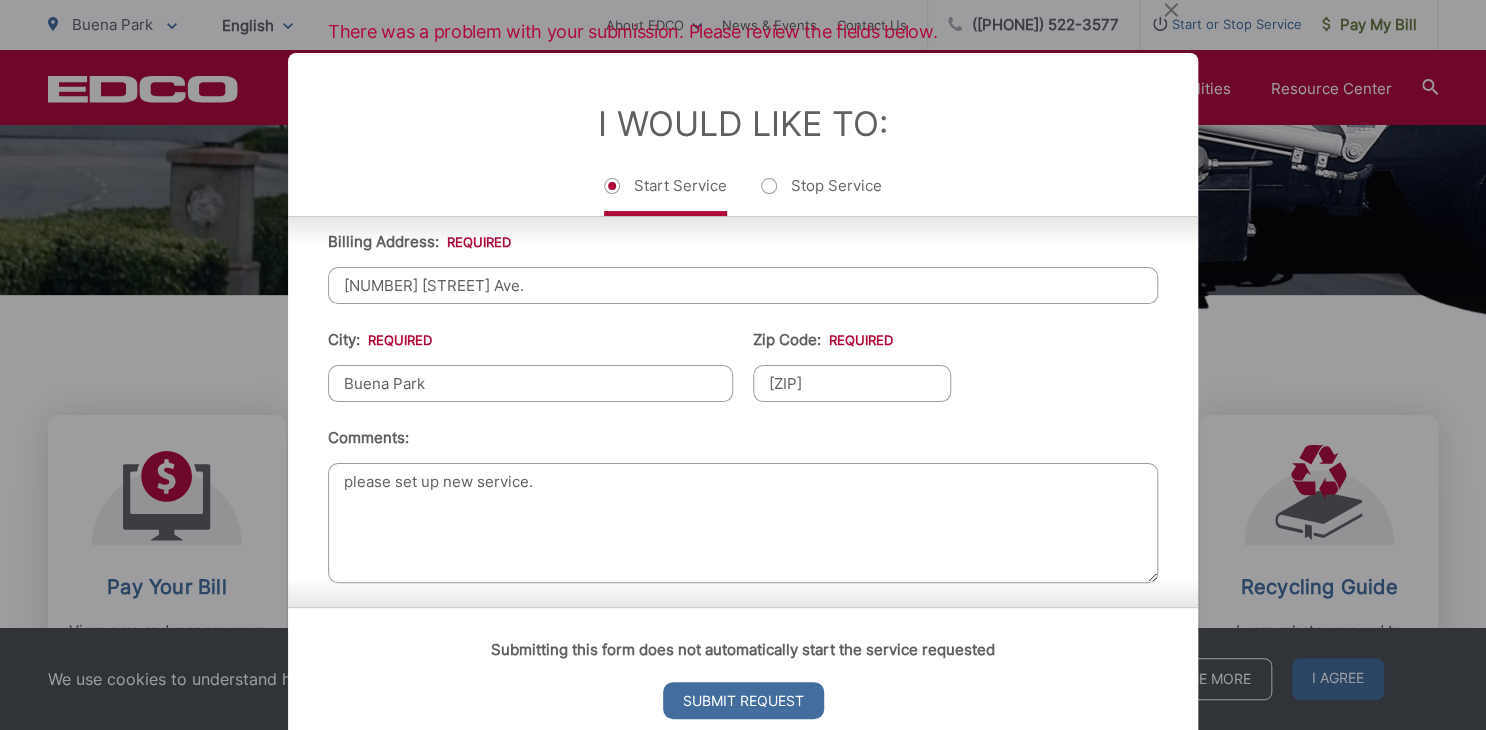 scroll, scrollTop: 838, scrollLeft: 0, axis: vertical 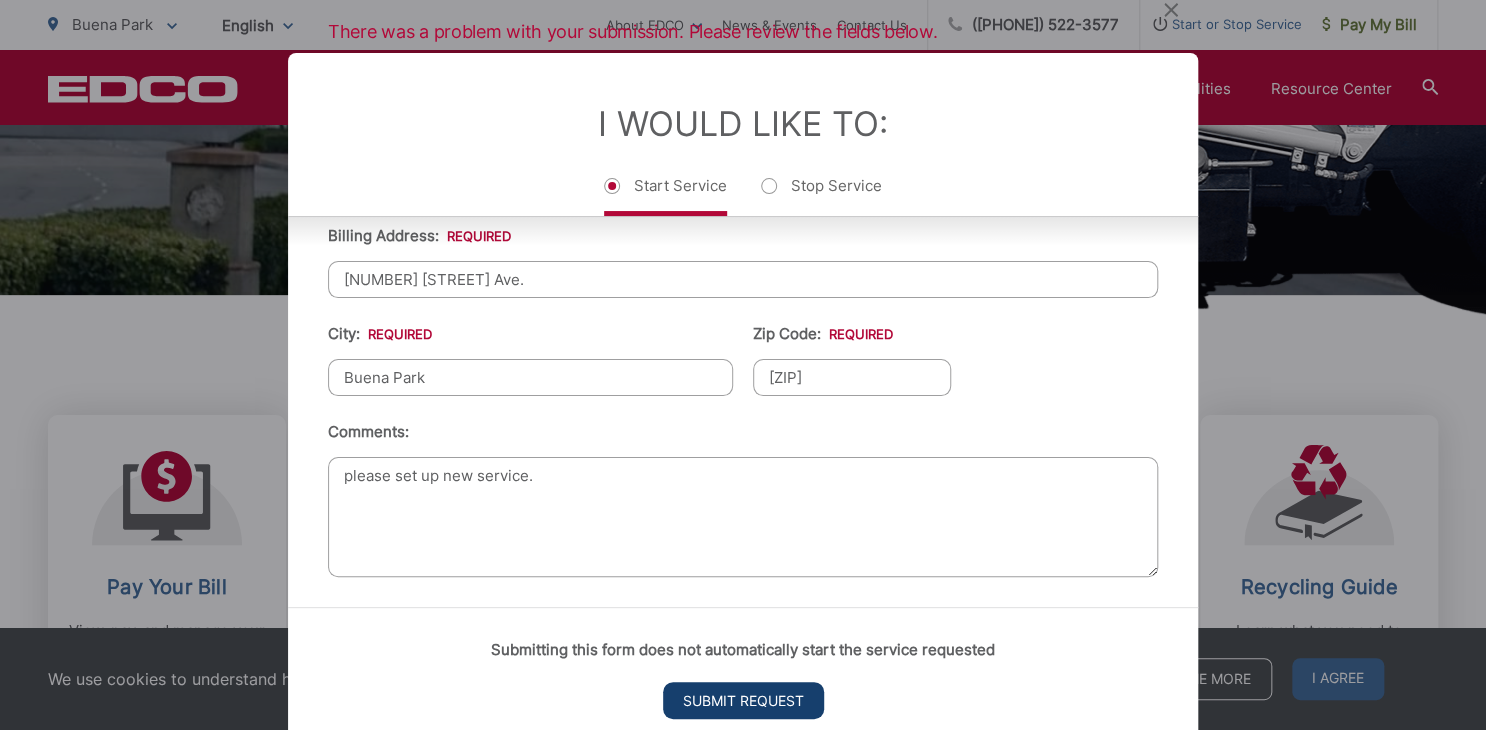 click on "Submit Request" at bounding box center (743, 700) 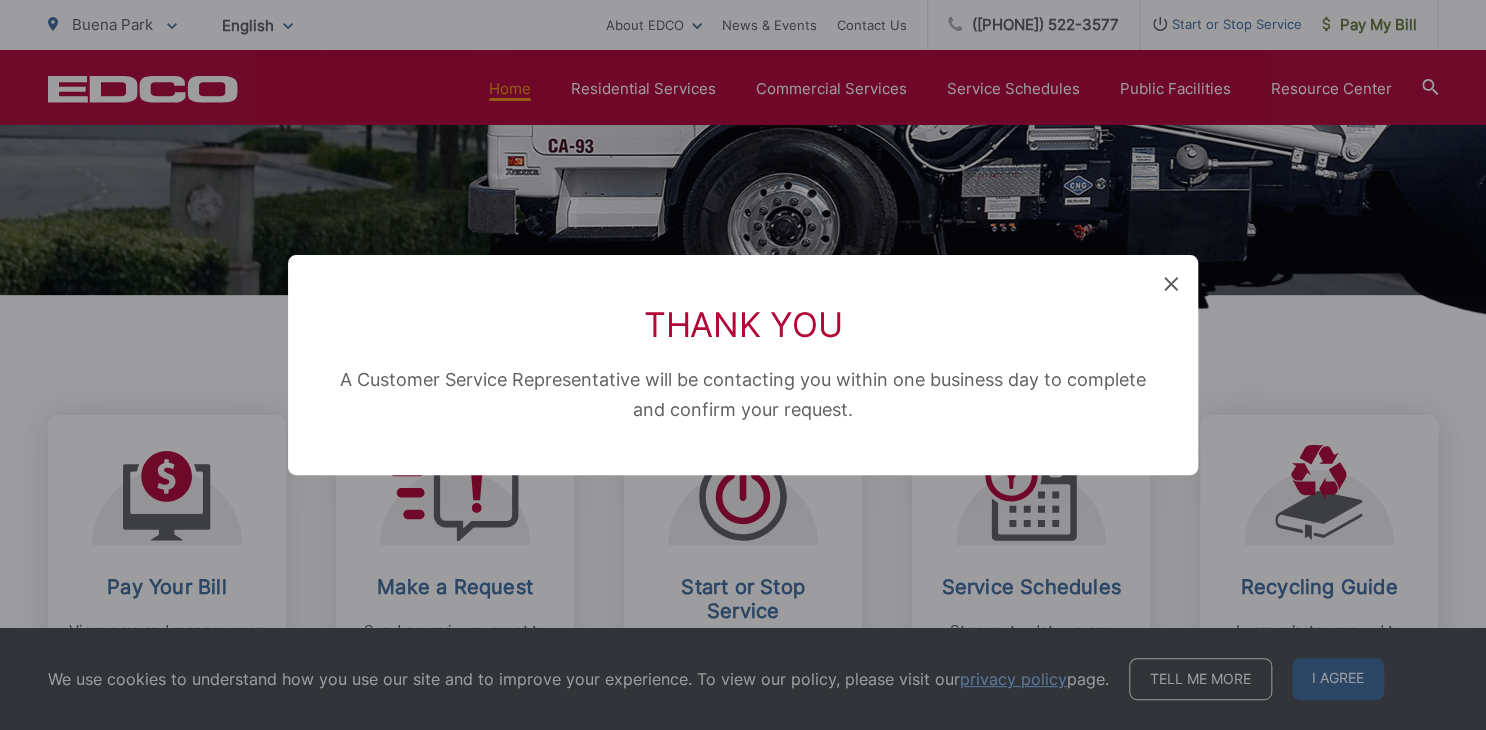 scroll, scrollTop: 735, scrollLeft: 0, axis: vertical 